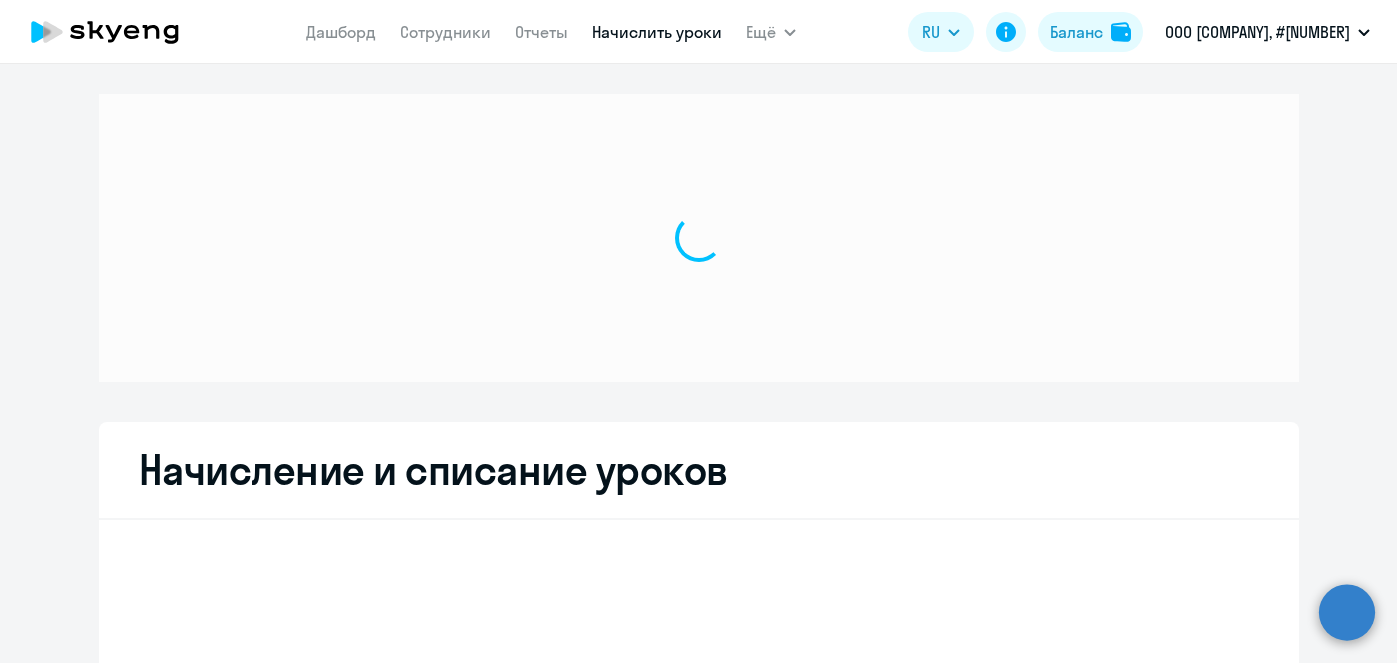 scroll, scrollTop: 0, scrollLeft: 0, axis: both 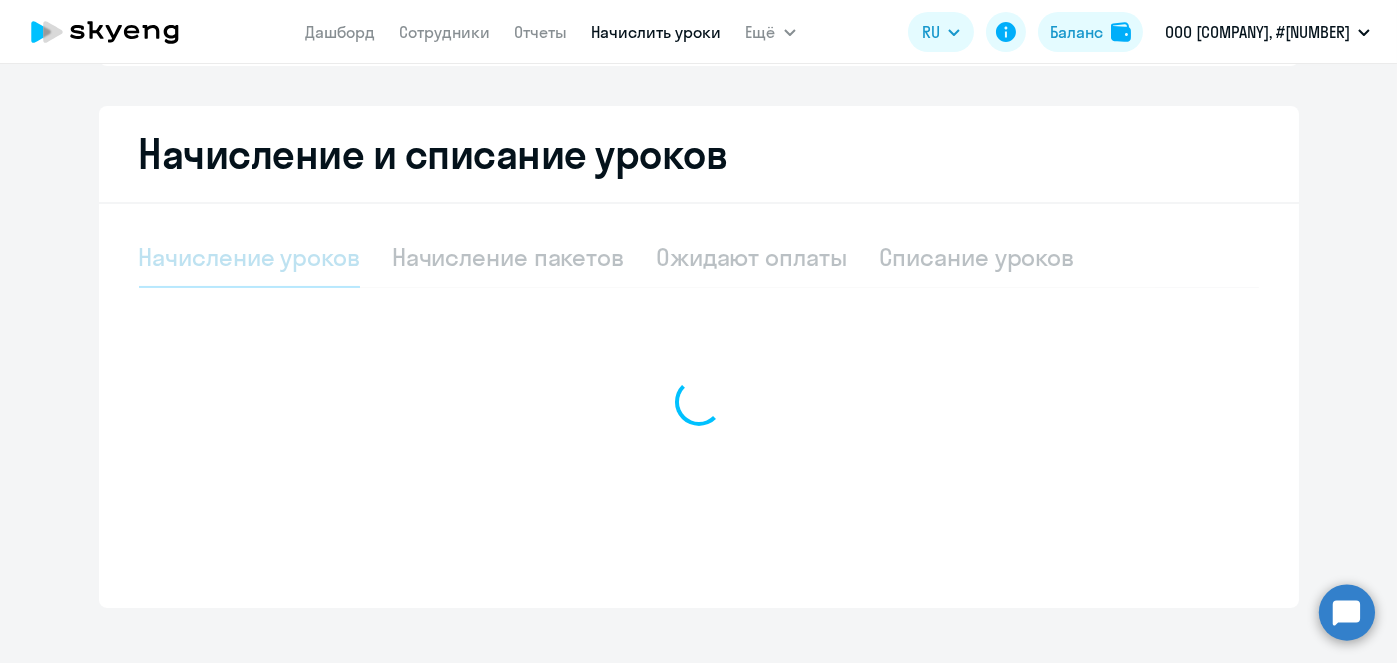 select on "10" 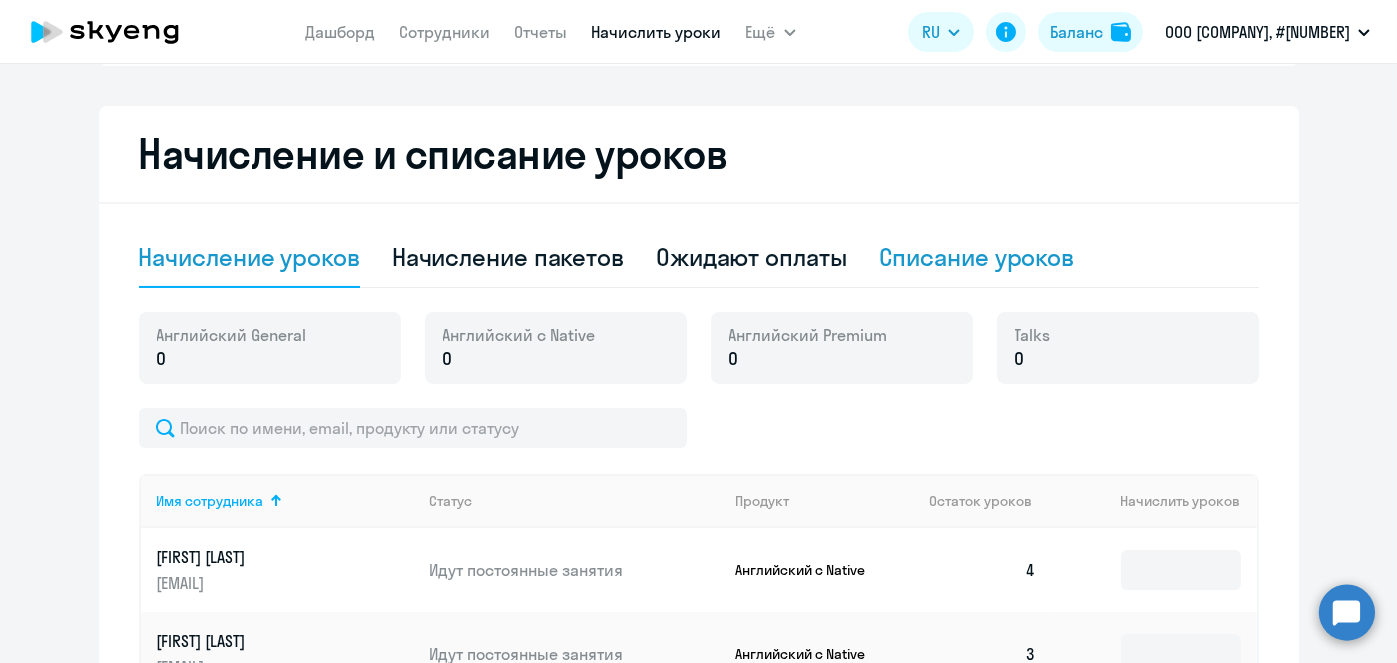 click on "Списание уроков" 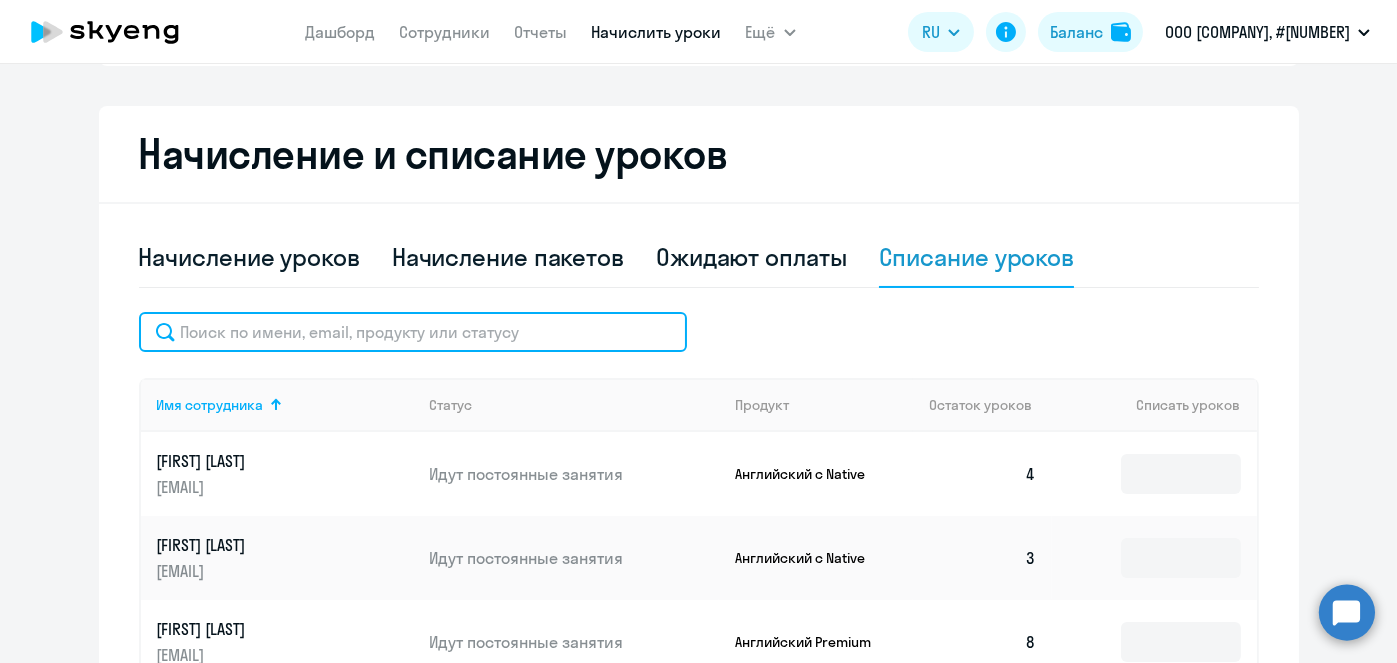 click 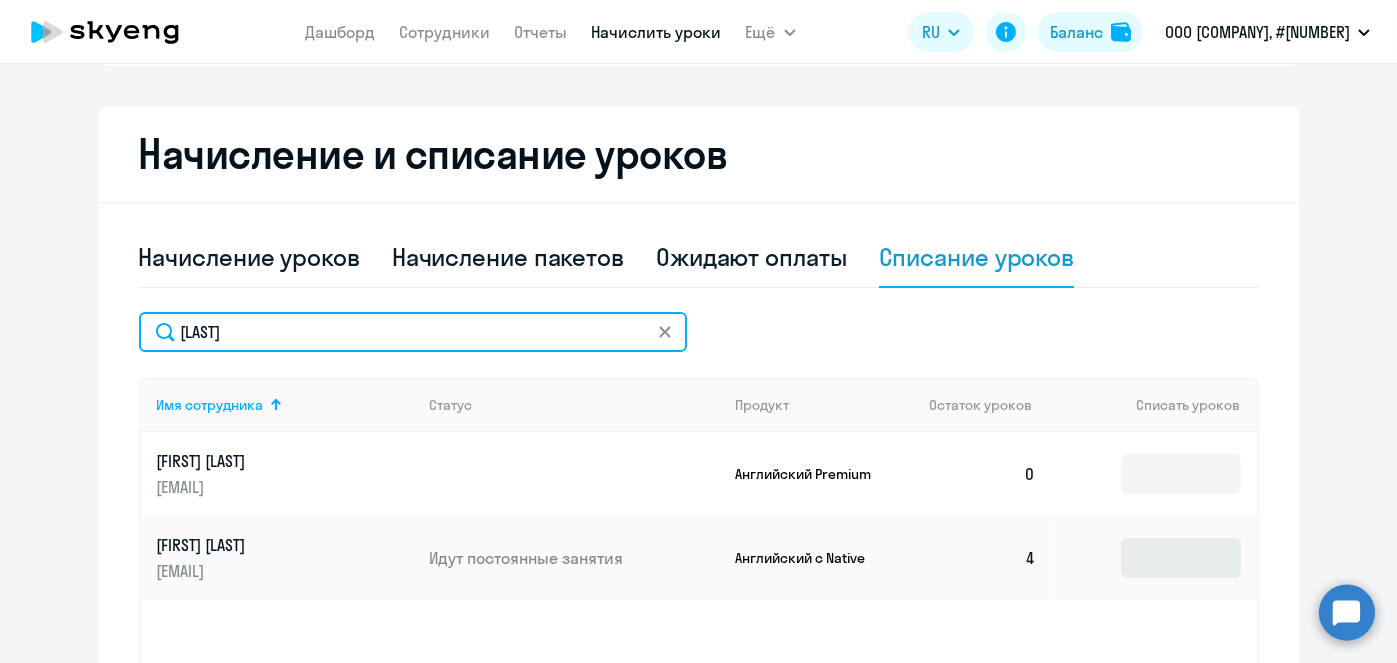 type on "[LAST]" 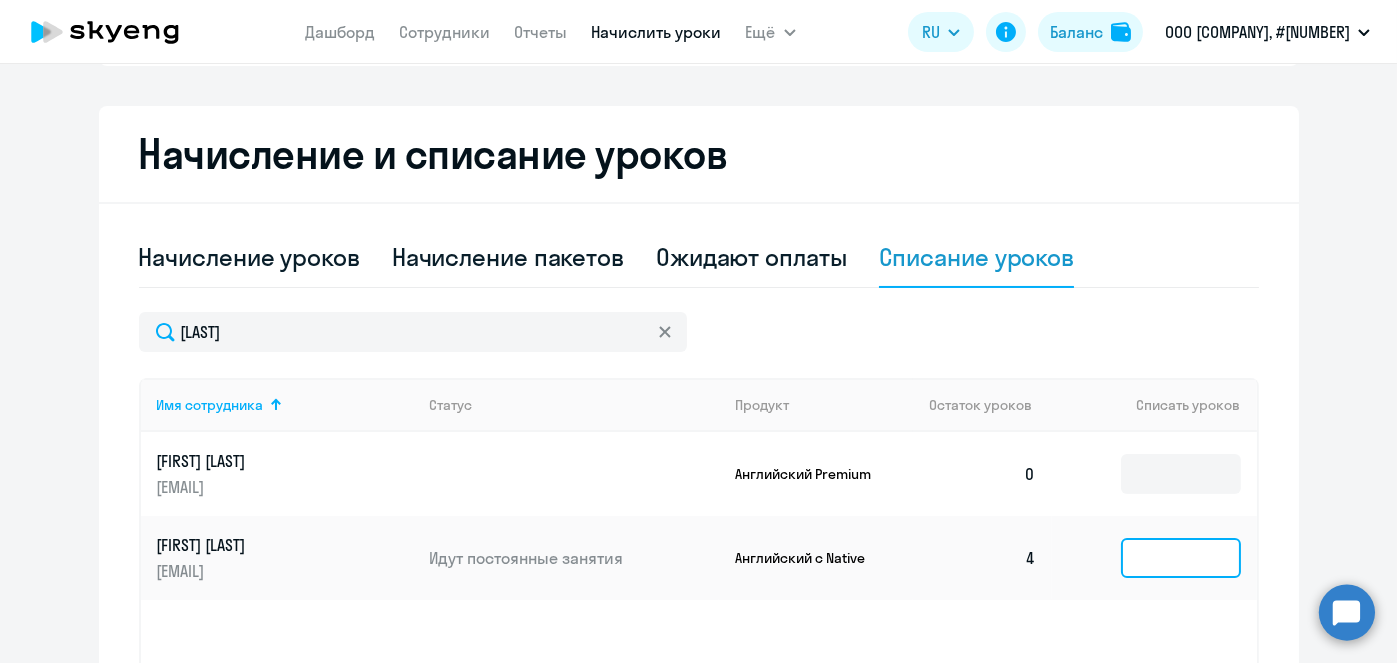 click 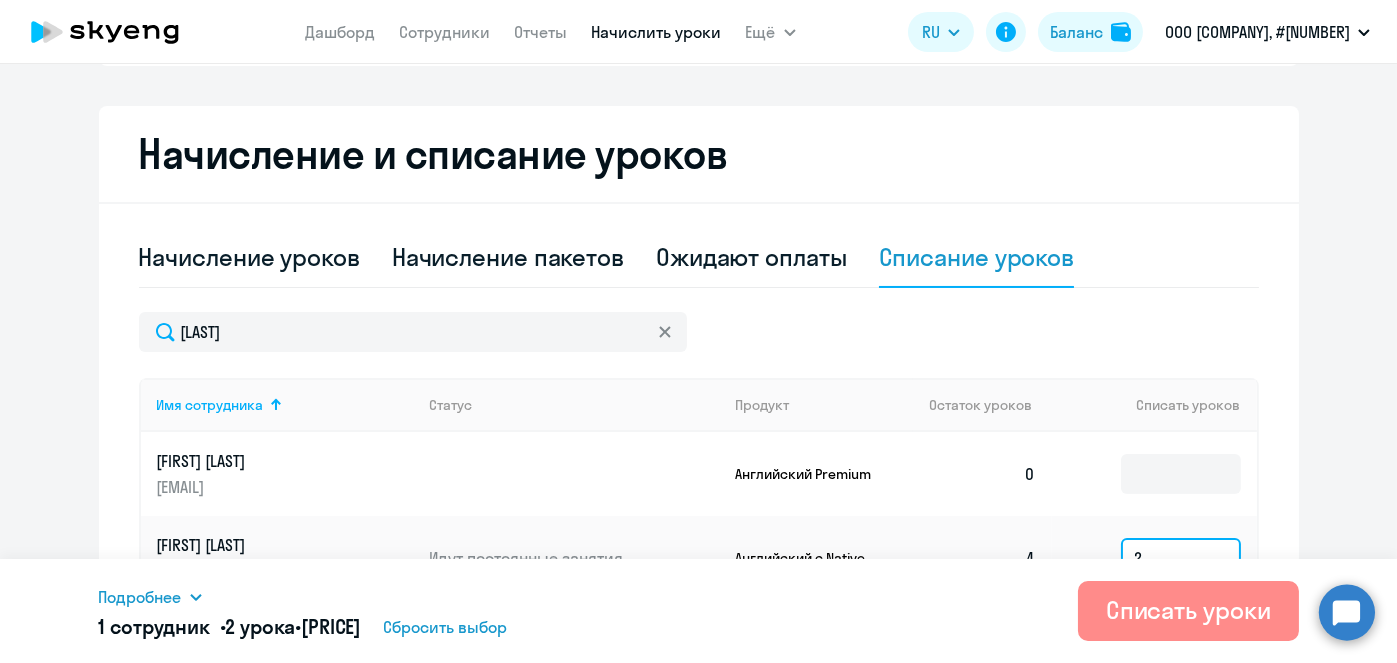 type on "2" 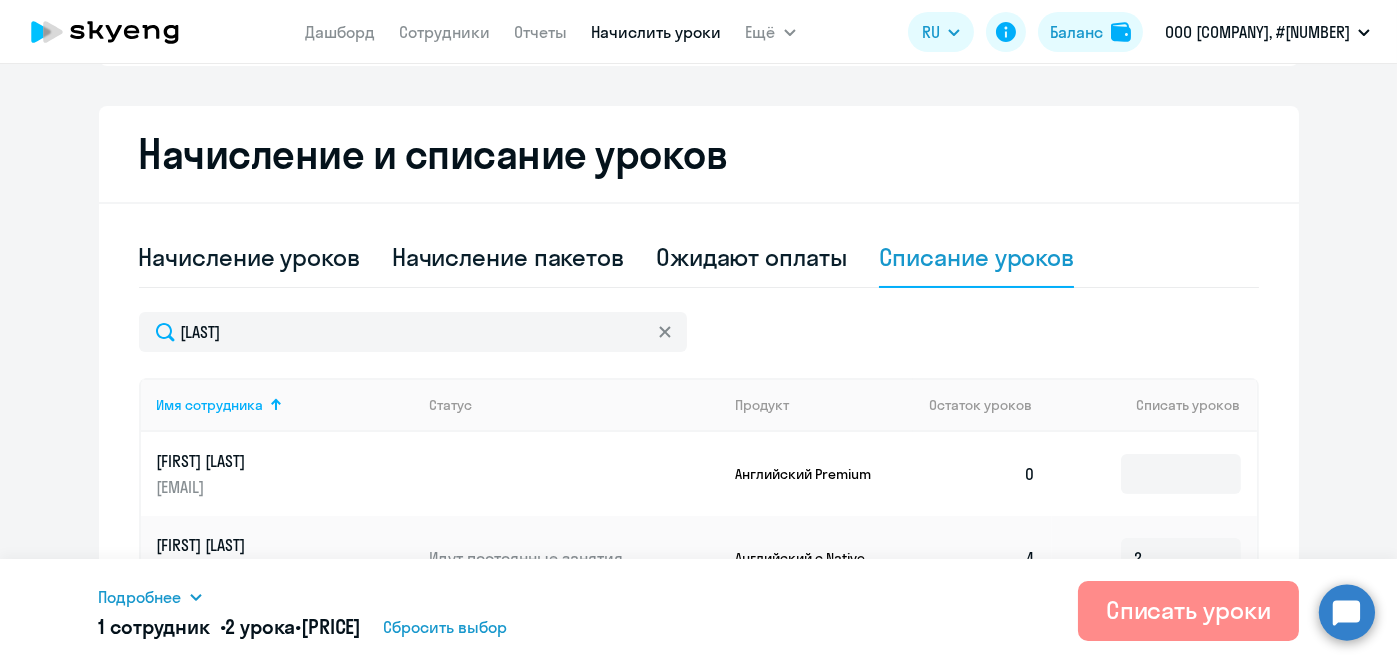 click on "Списать уроки" at bounding box center (1188, 610) 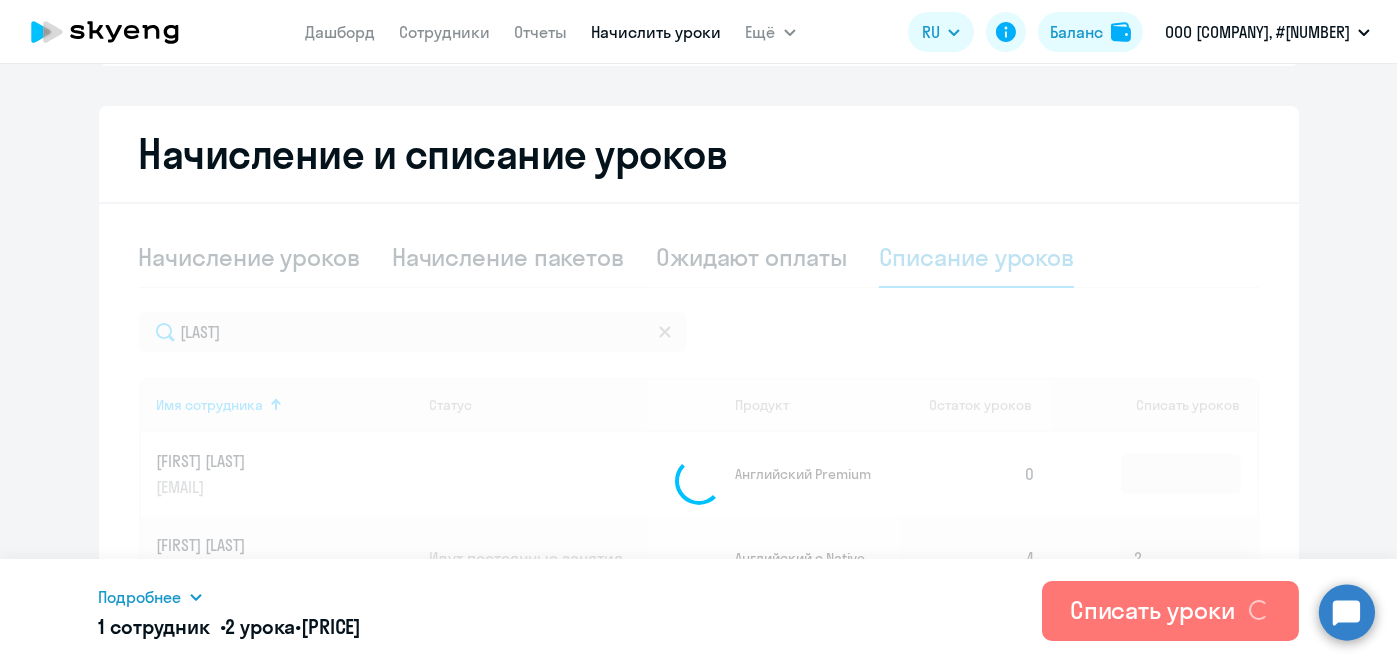 type 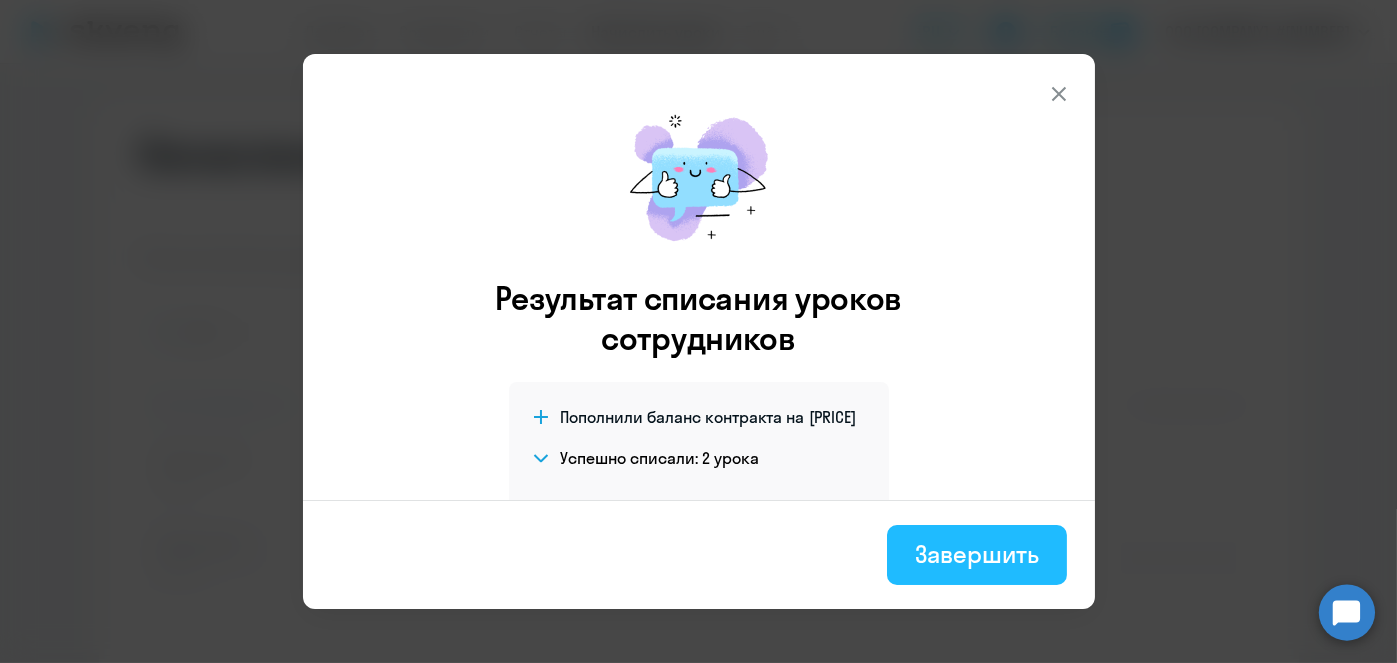click on "Завершить" at bounding box center (976, 554) 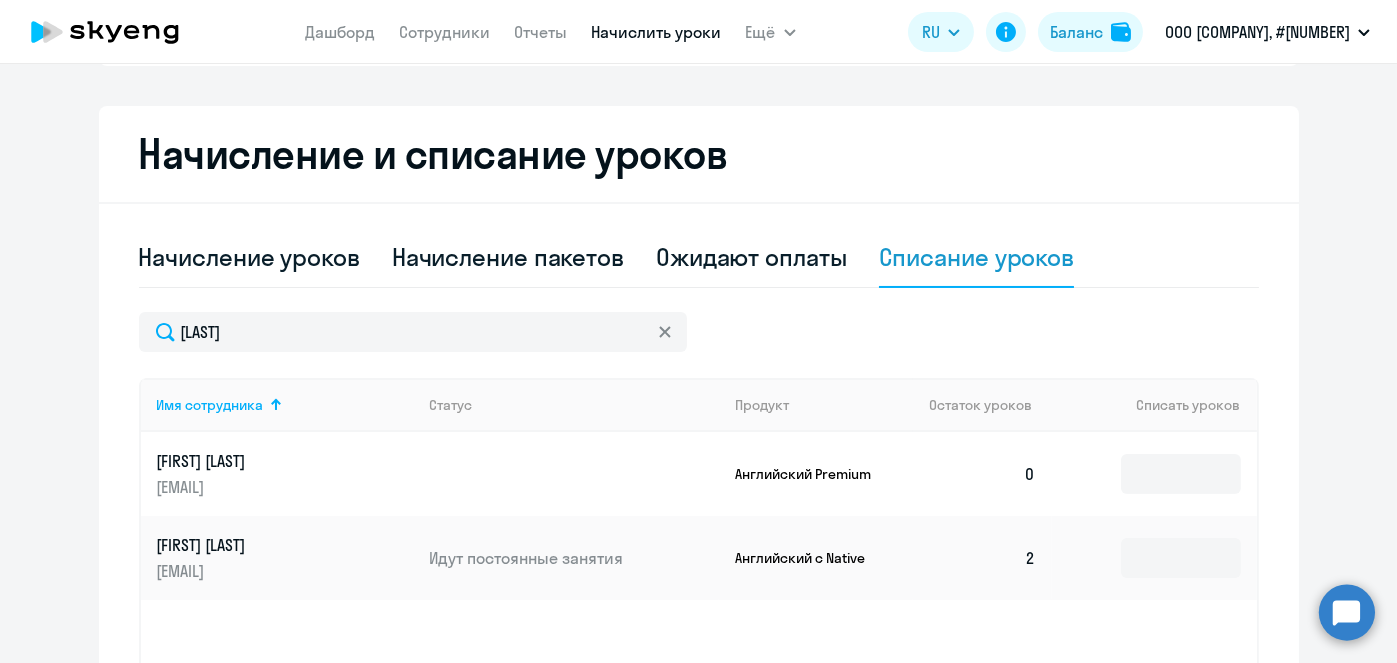 click on "Начисление пакетов" 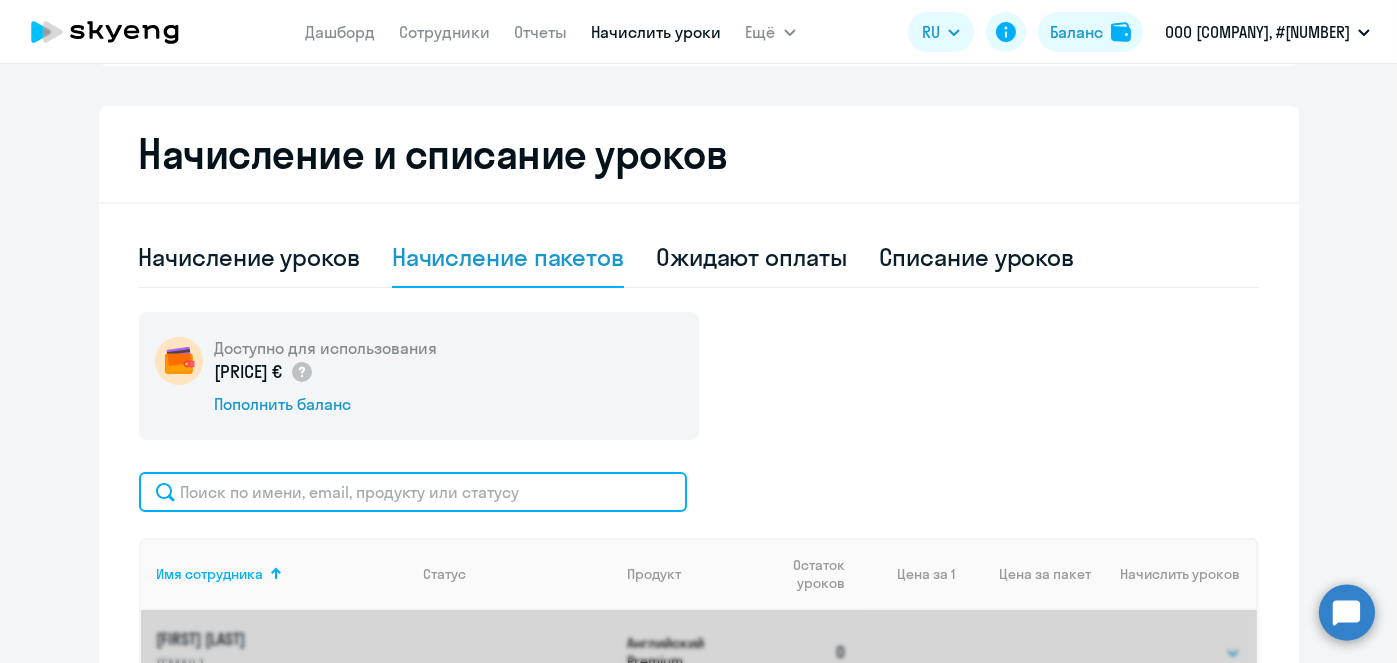 click 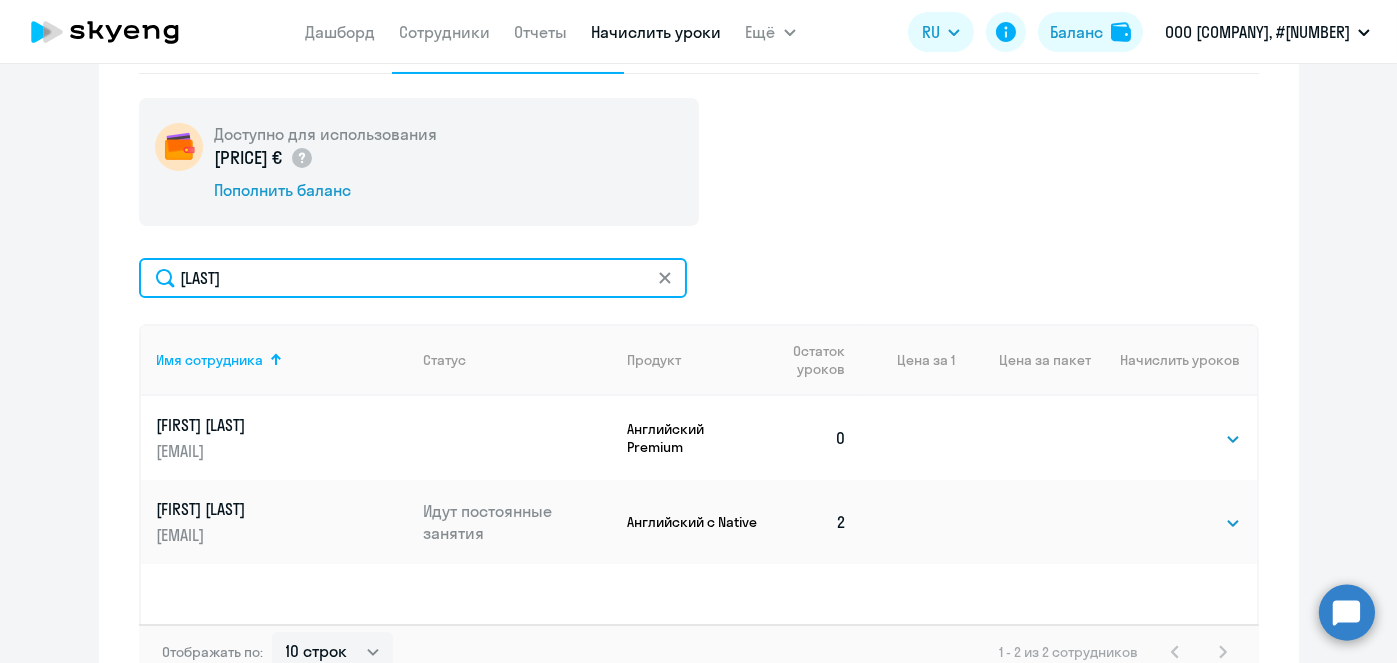 scroll, scrollTop: 616, scrollLeft: 0, axis: vertical 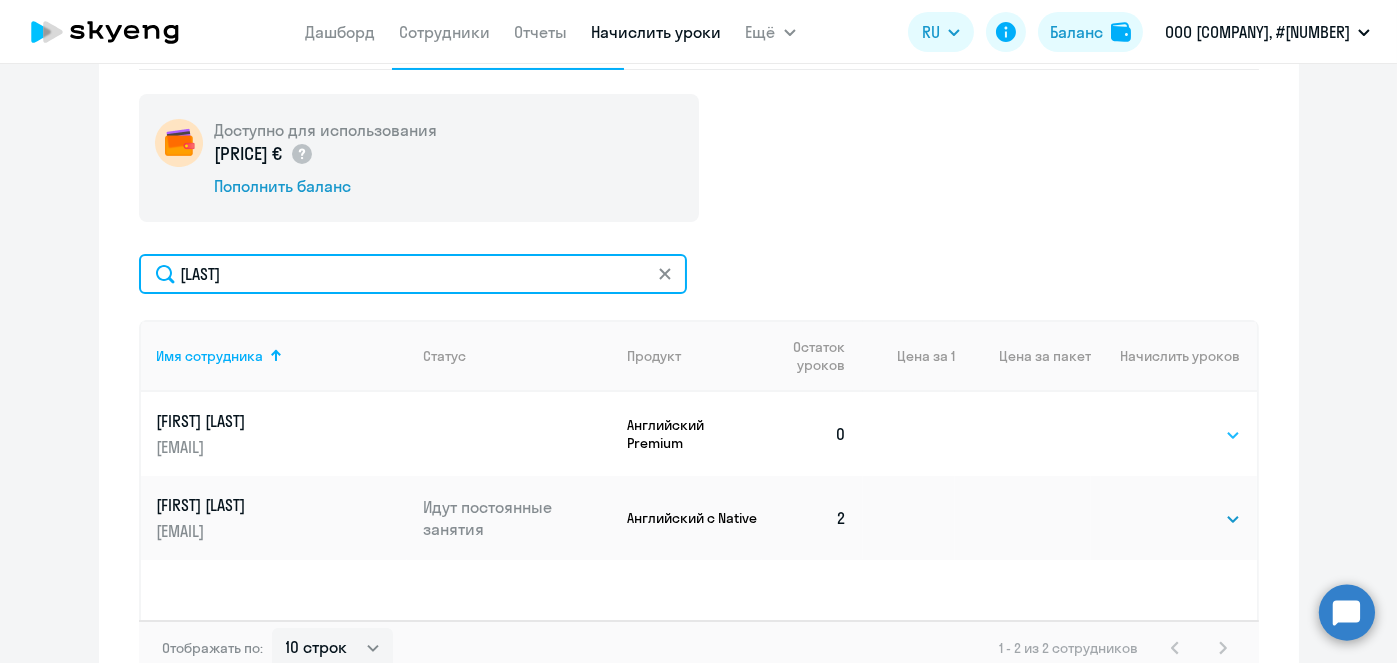 type on "[LAST]" 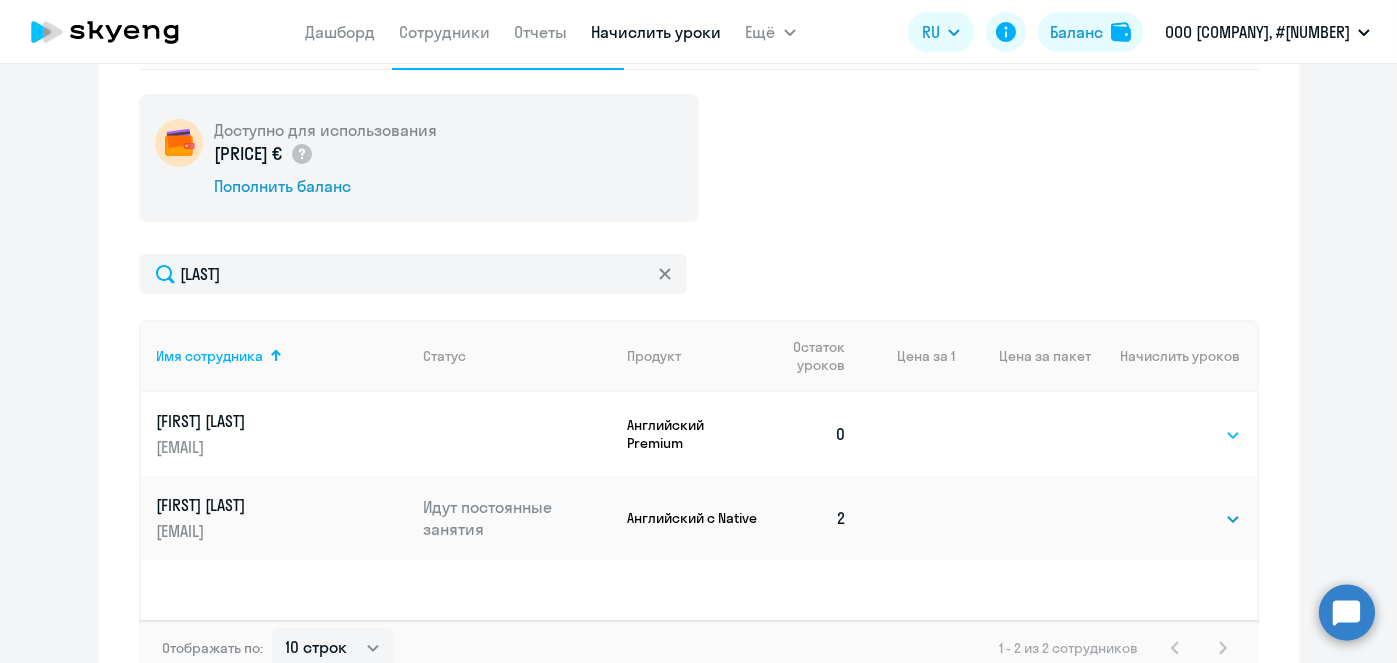 click on "Выбрать   8   16   32   64" 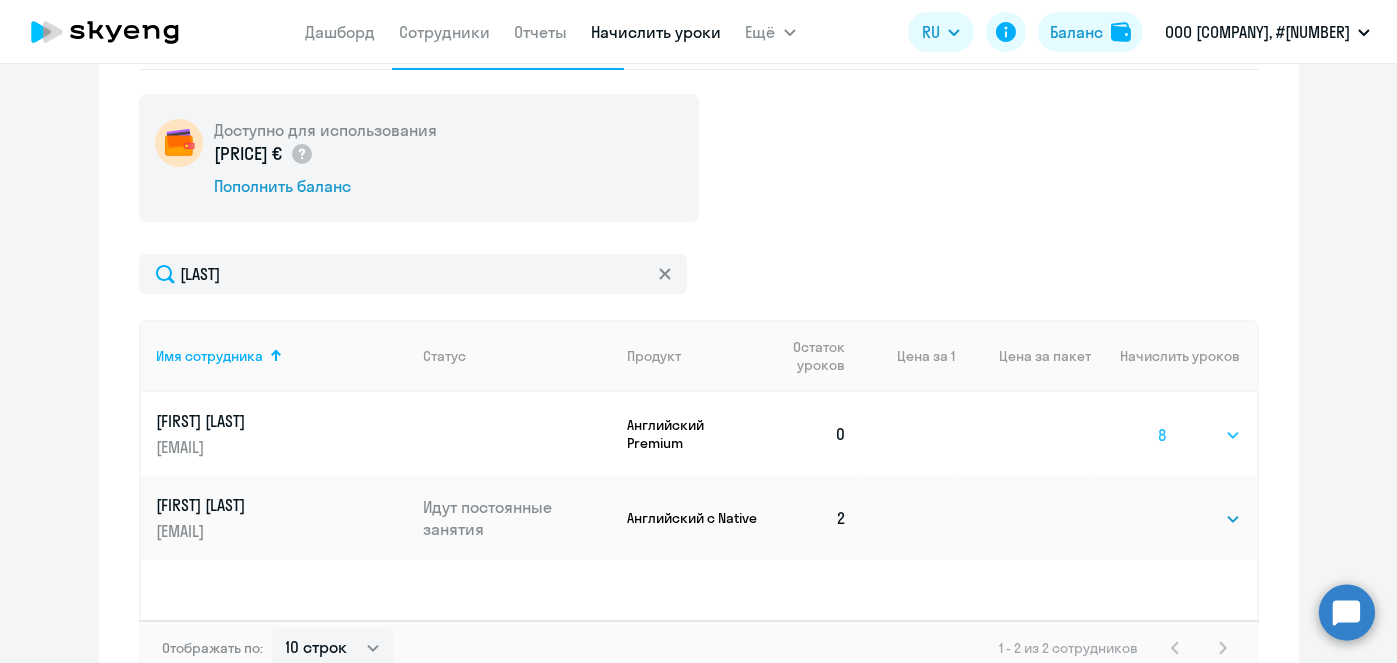 click on "Выбрать   8   16   32   64" 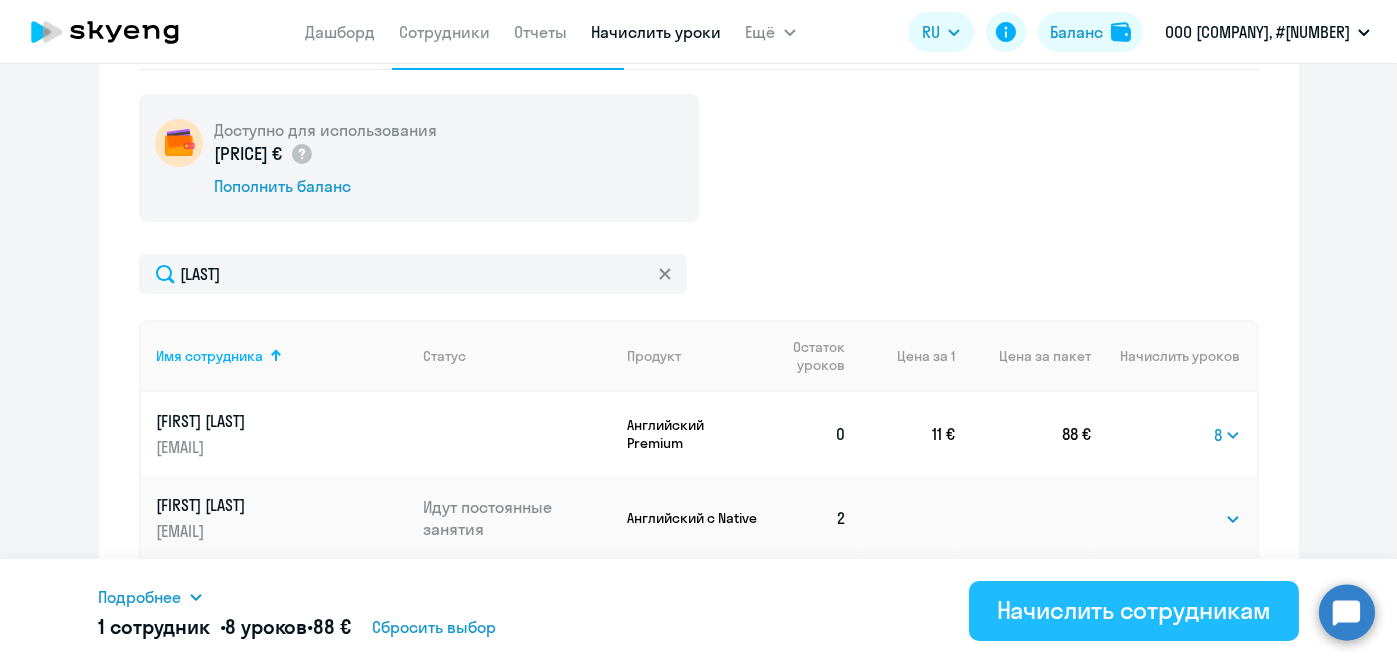 click on "Начислить сотрудникам" at bounding box center [1134, 610] 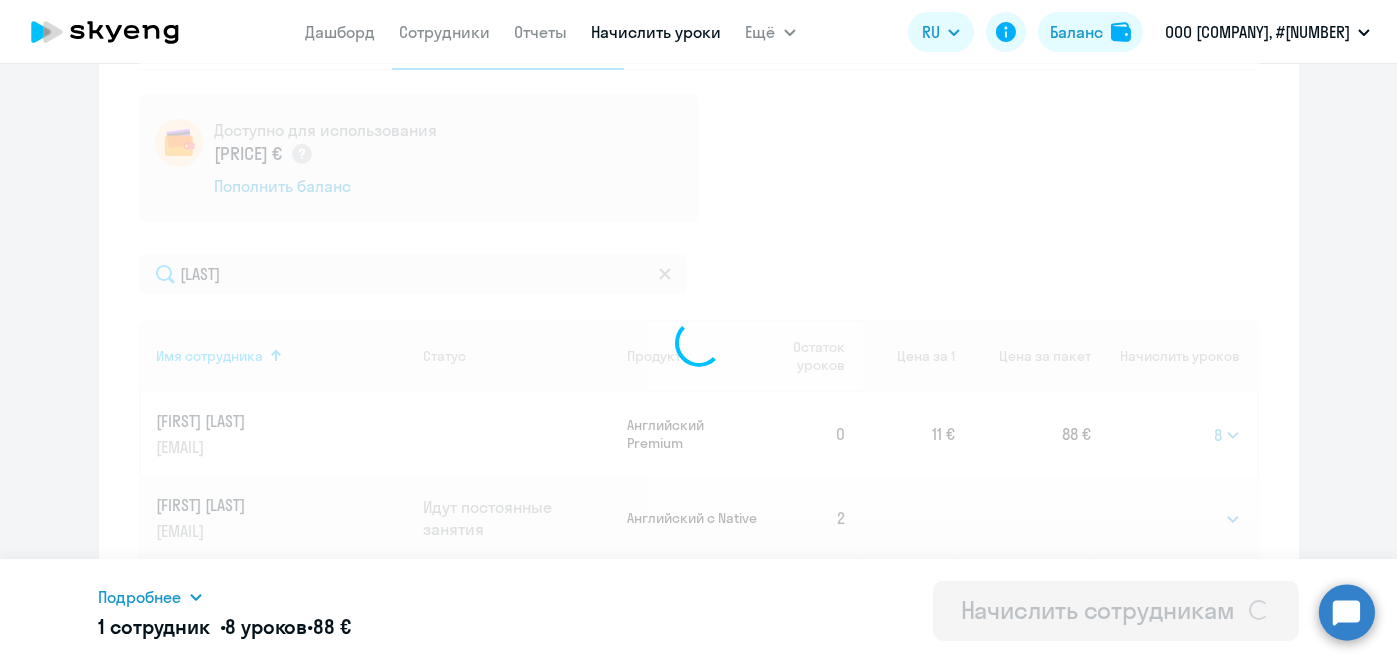 select 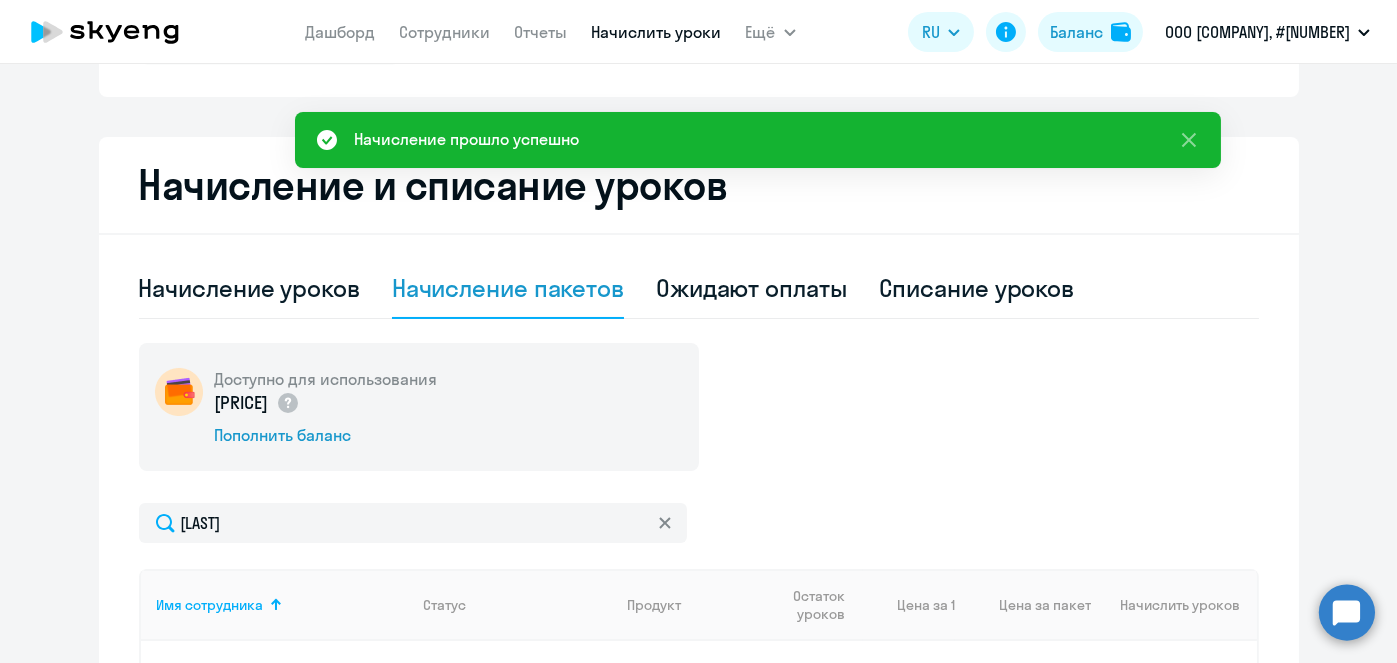 scroll, scrollTop: 363, scrollLeft: 0, axis: vertical 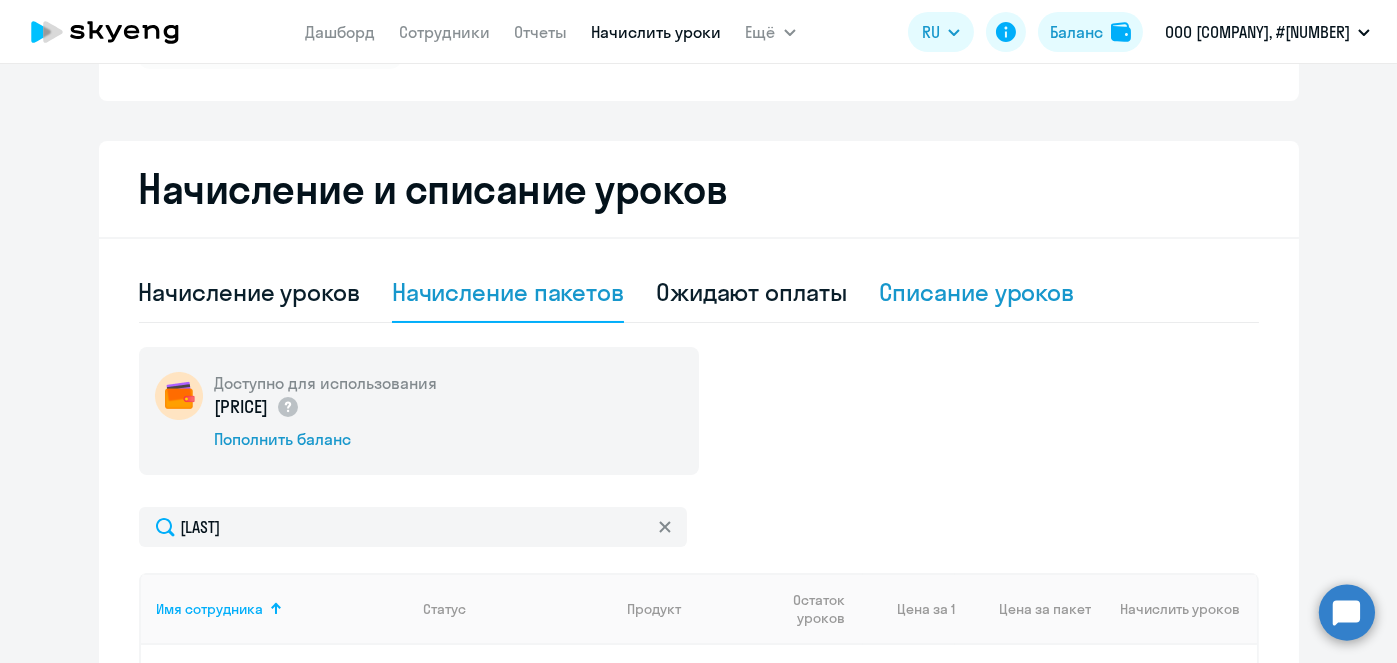 click on "Списание уроков" 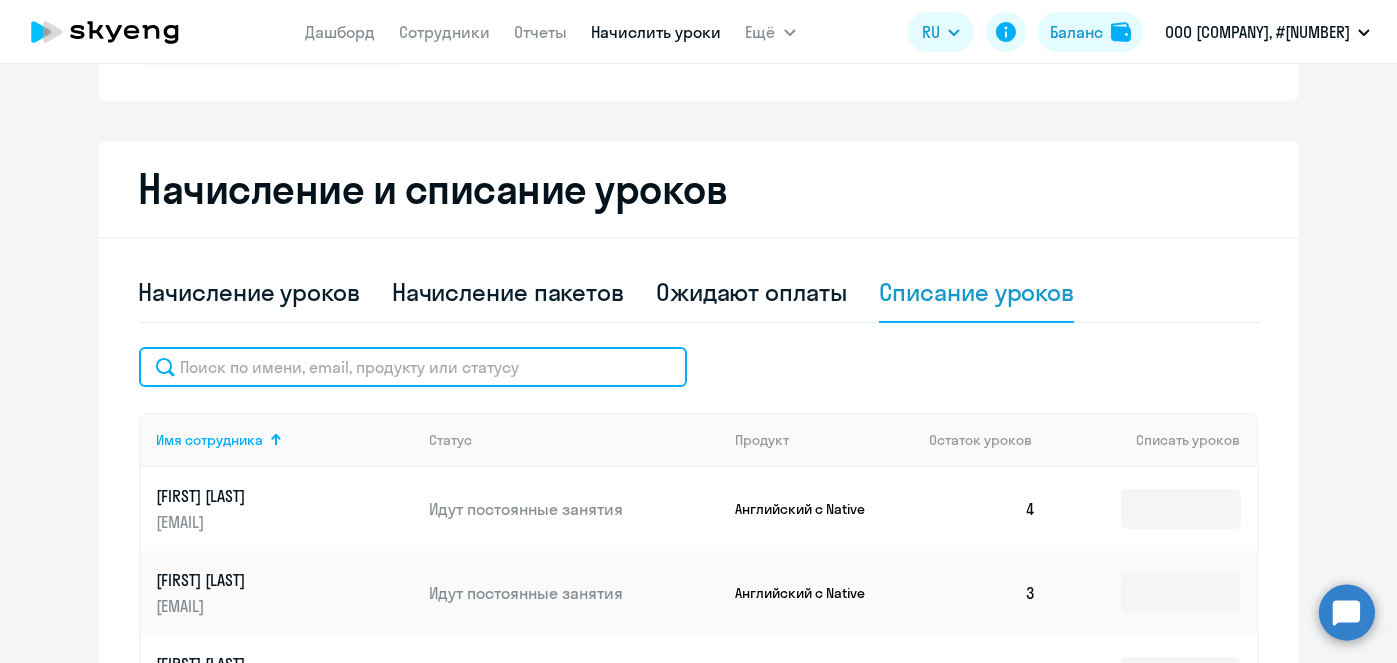 click 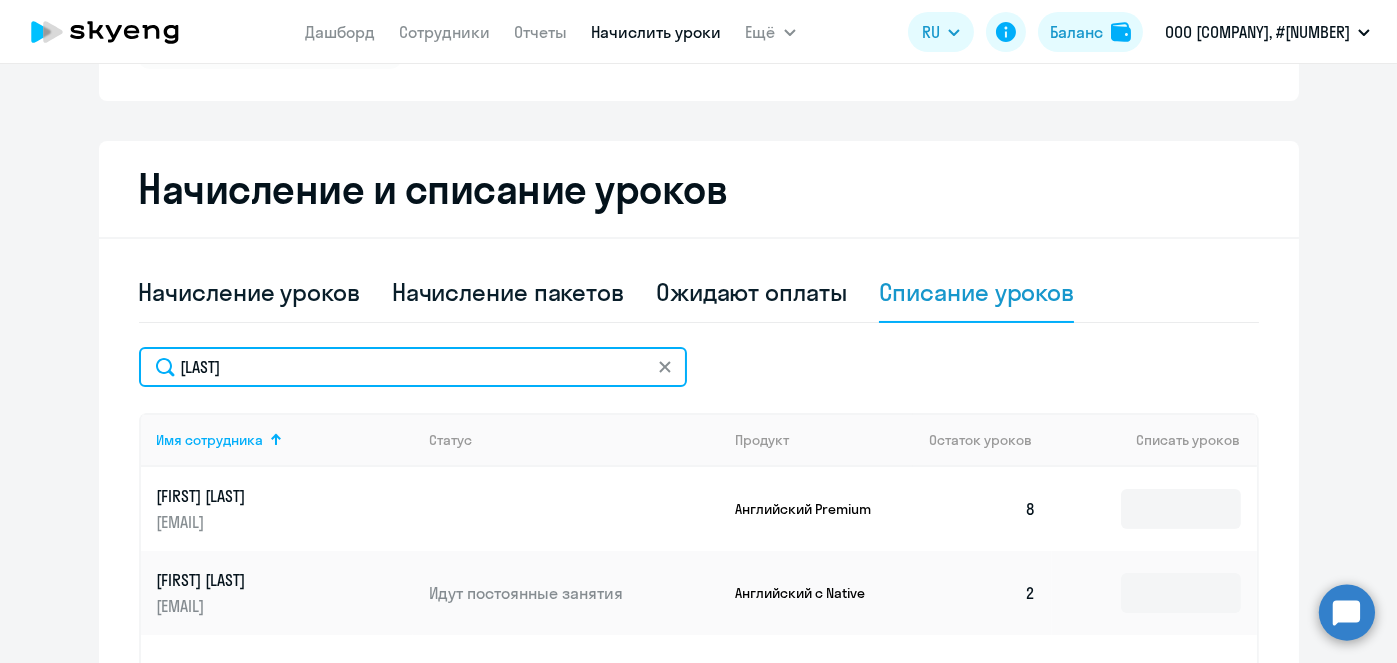 type on "[LAST]" 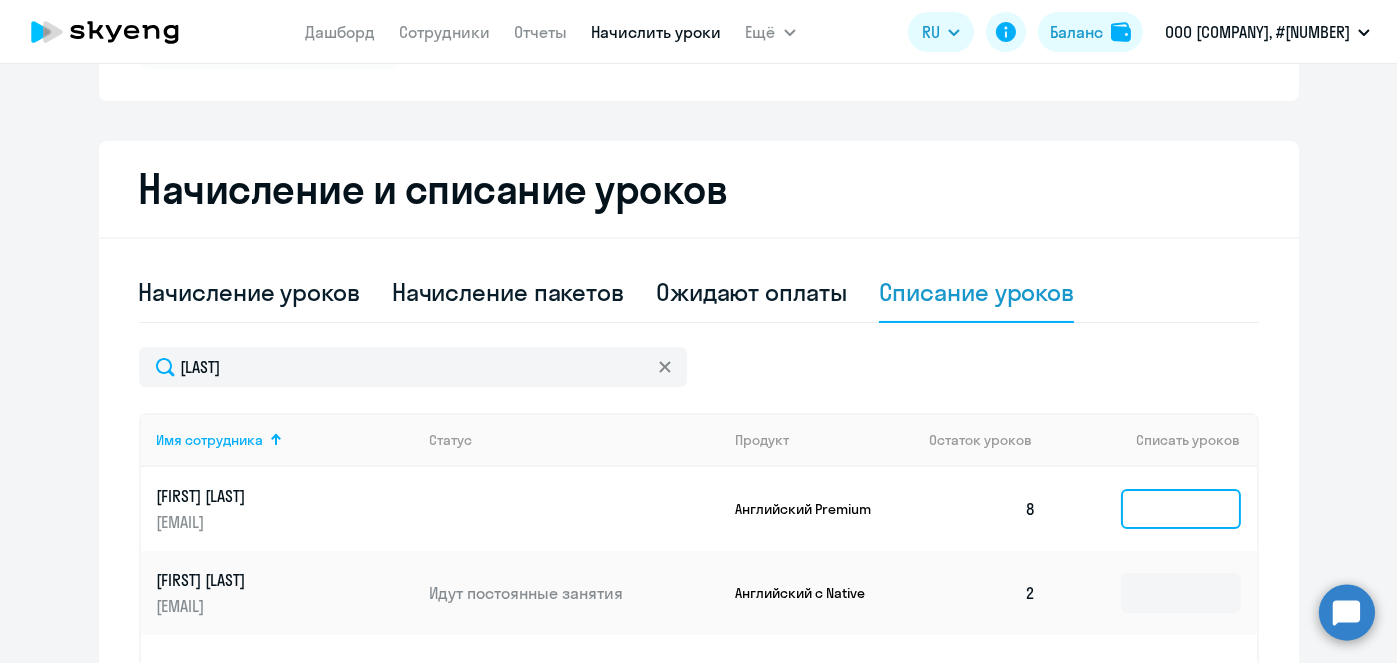 click 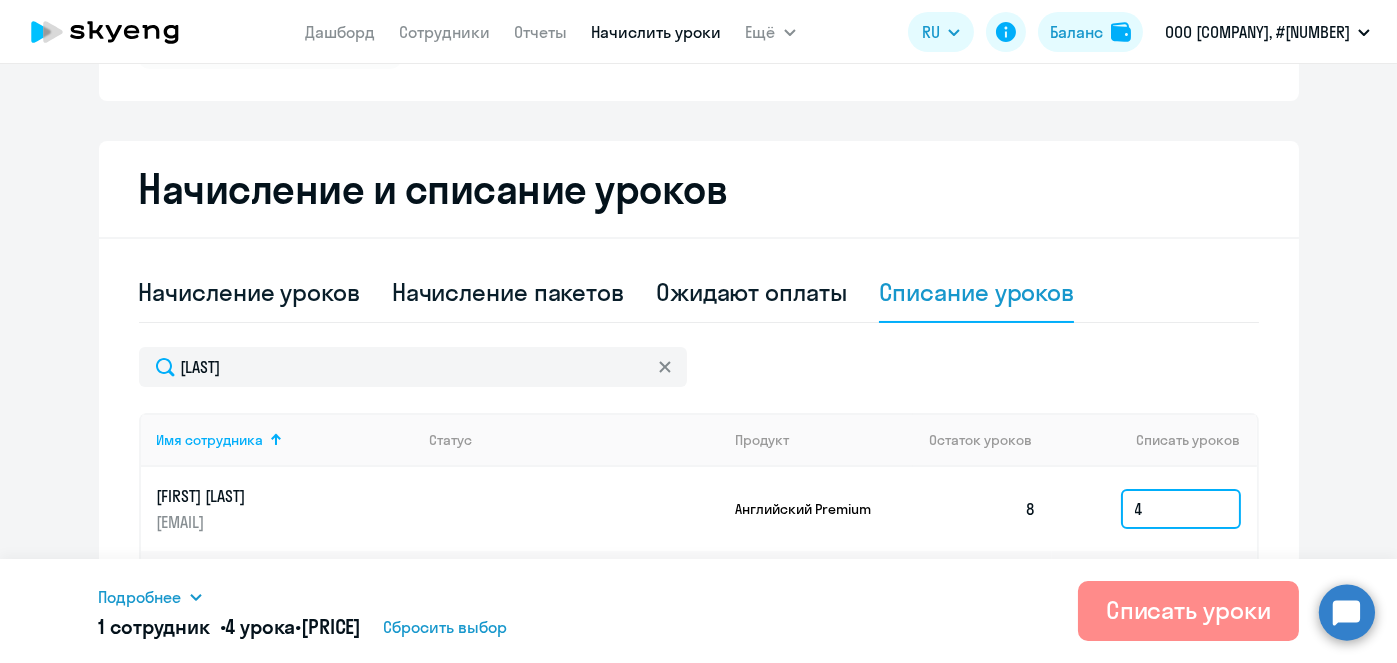 type on "4" 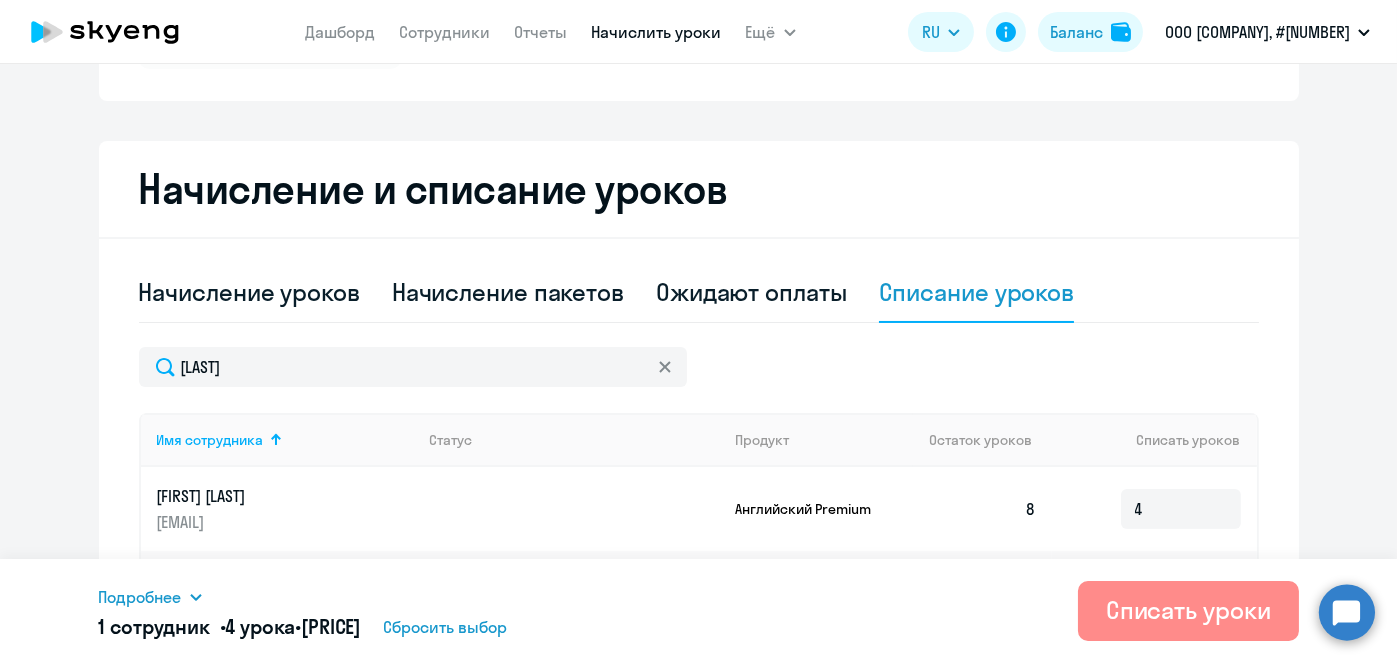 click on "Списать уроки" at bounding box center [1188, 610] 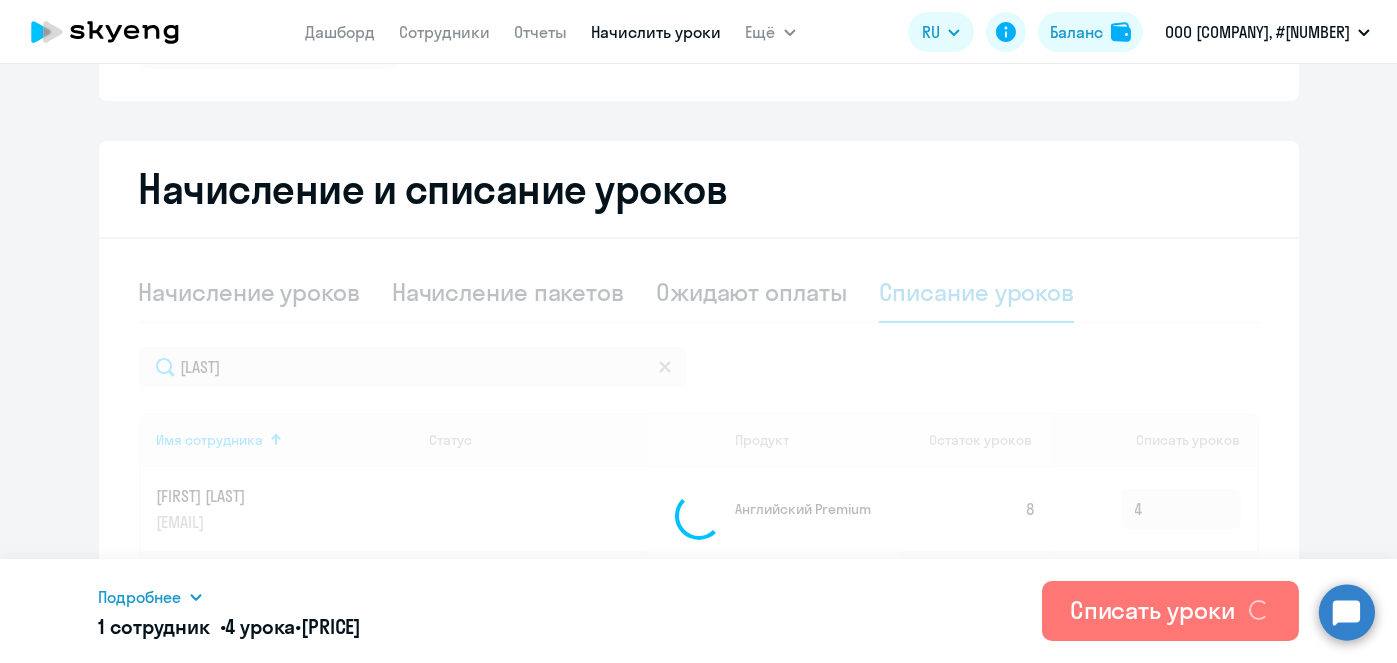 type 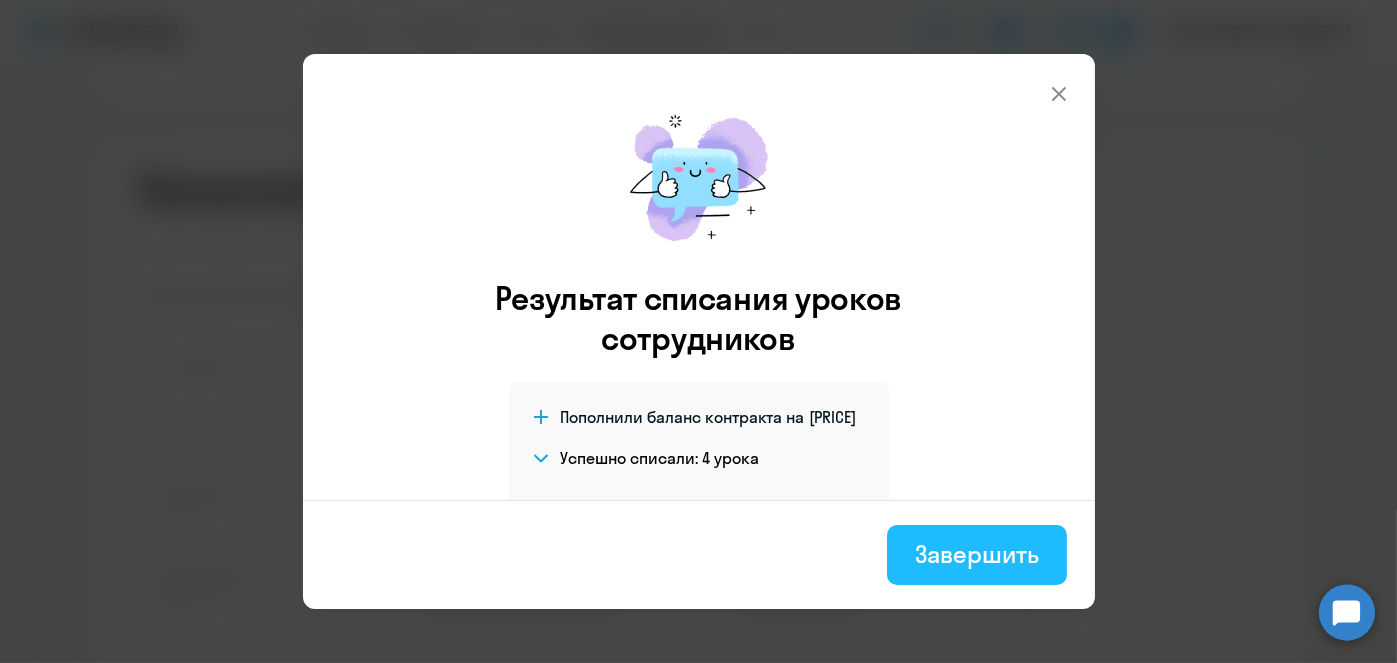 click on "Завершить" at bounding box center [976, 554] 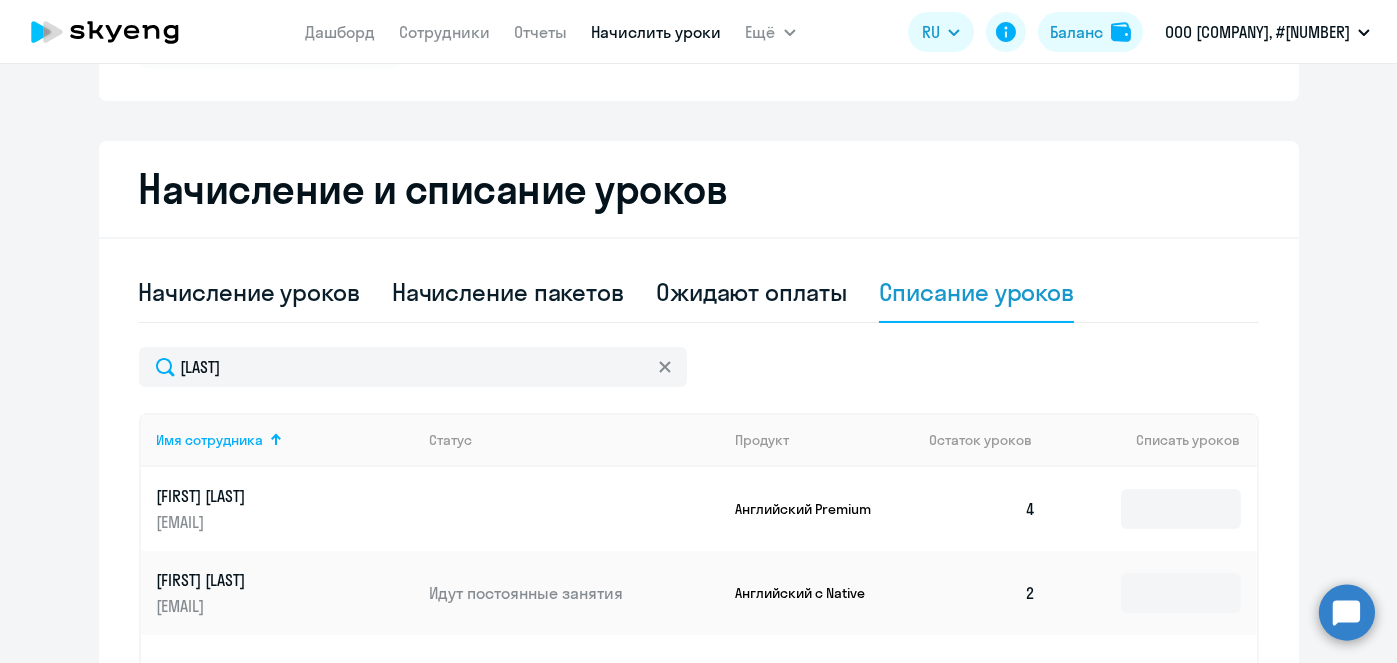 scroll, scrollTop: 0, scrollLeft: 0, axis: both 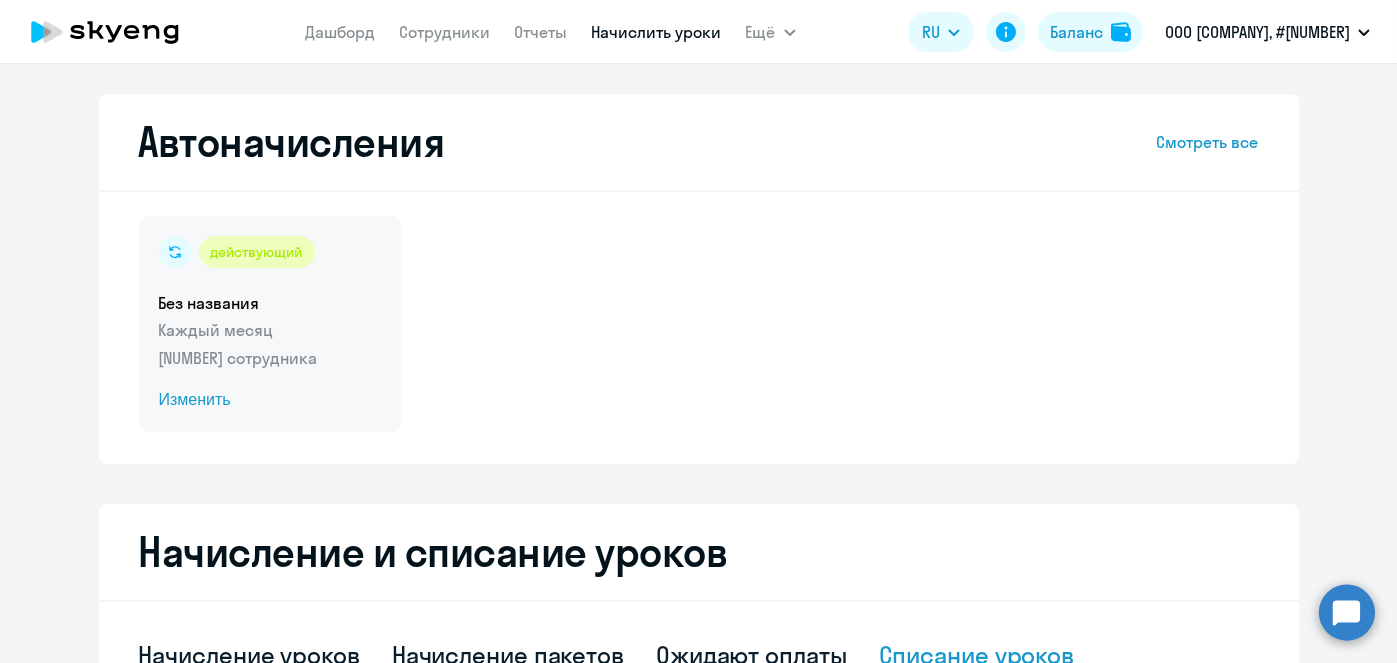 click on "Изменить" 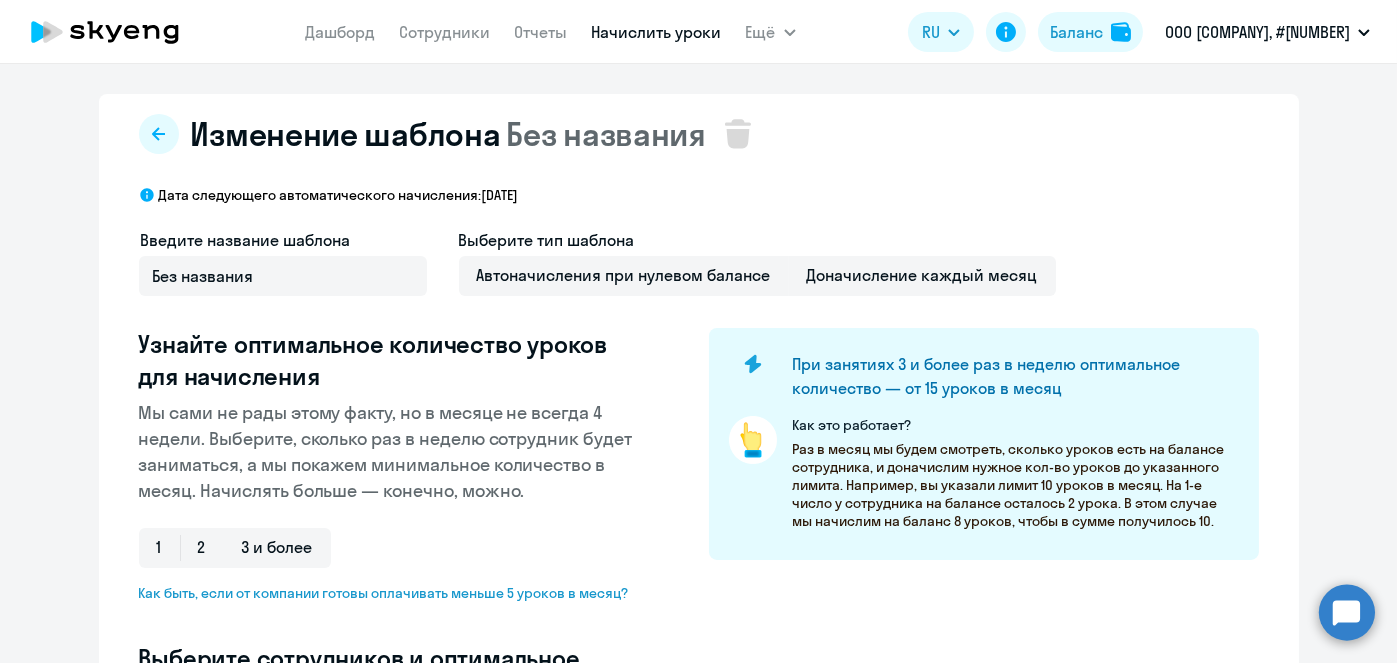 click on "Узнайте оптимальное количество уроков для начисления" 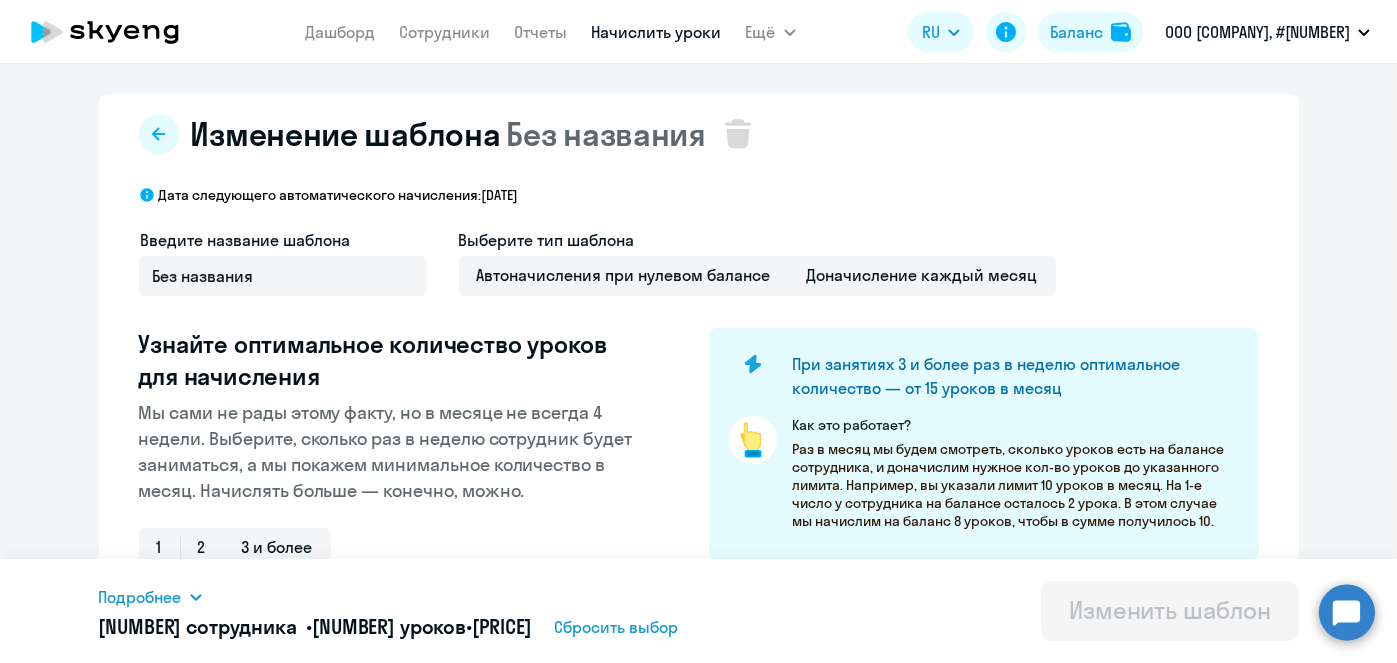 click 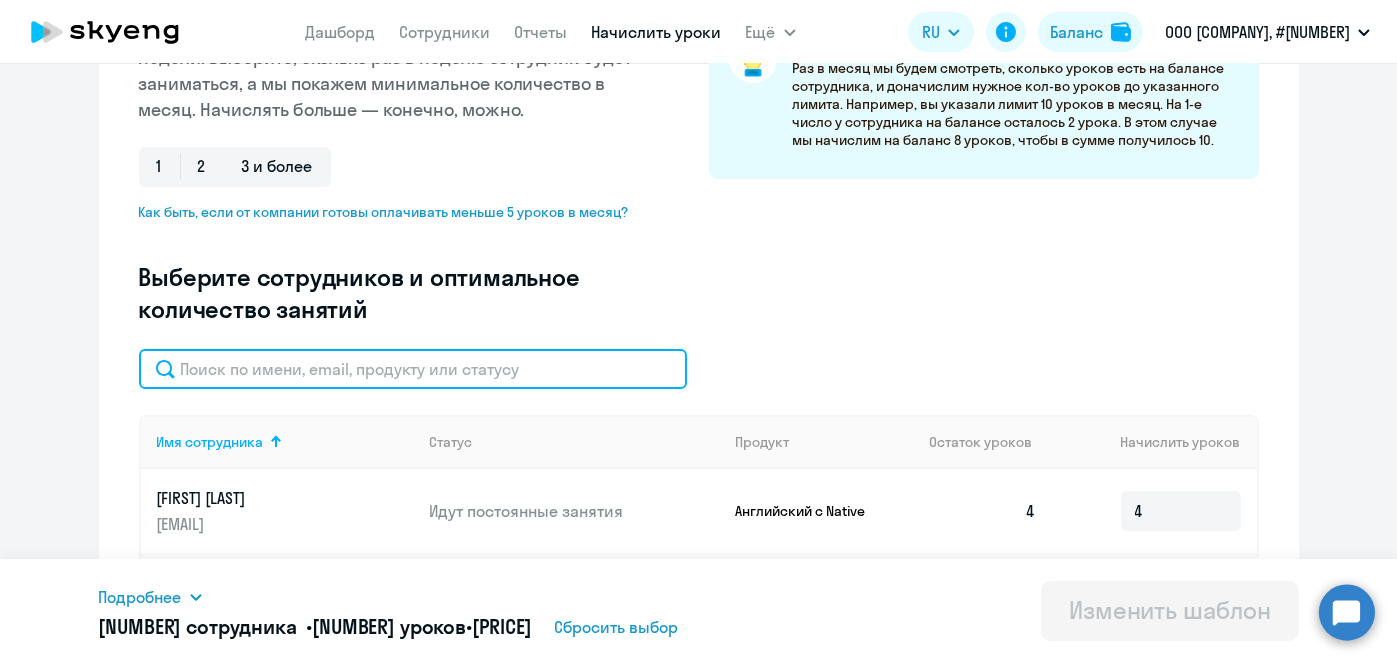 paste on "[LAST]" 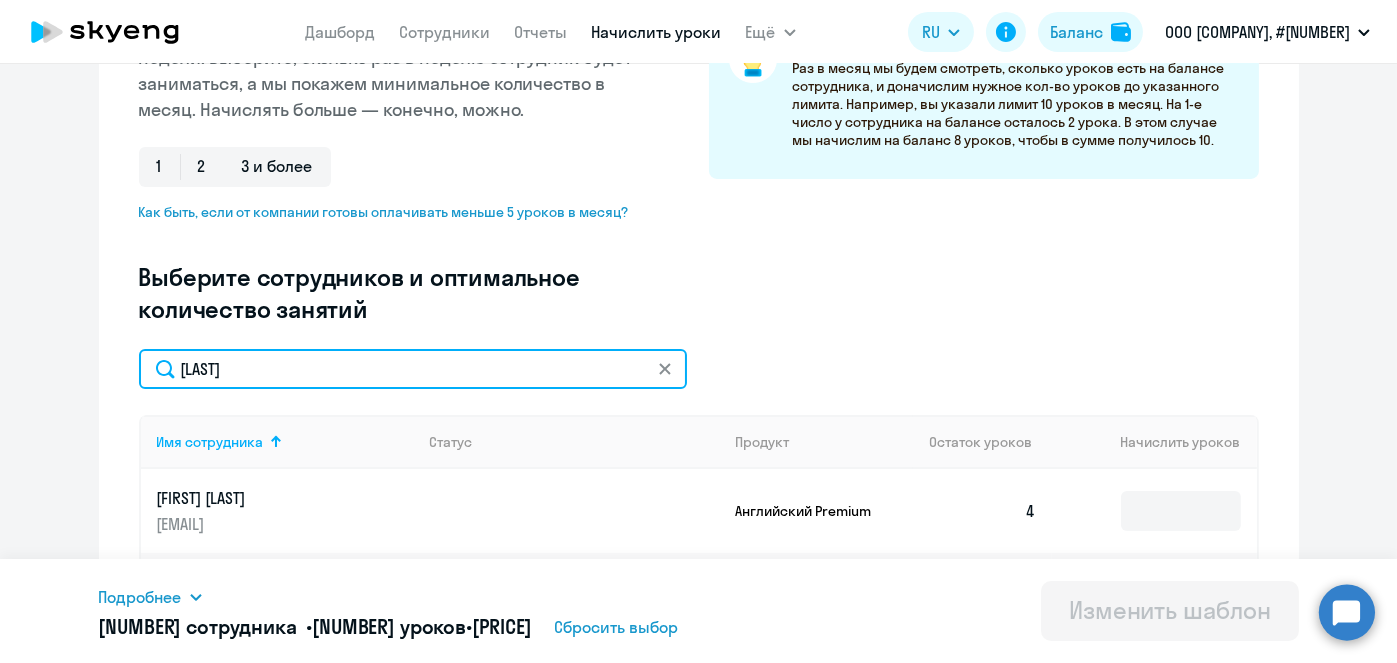 scroll, scrollTop: 600, scrollLeft: 0, axis: vertical 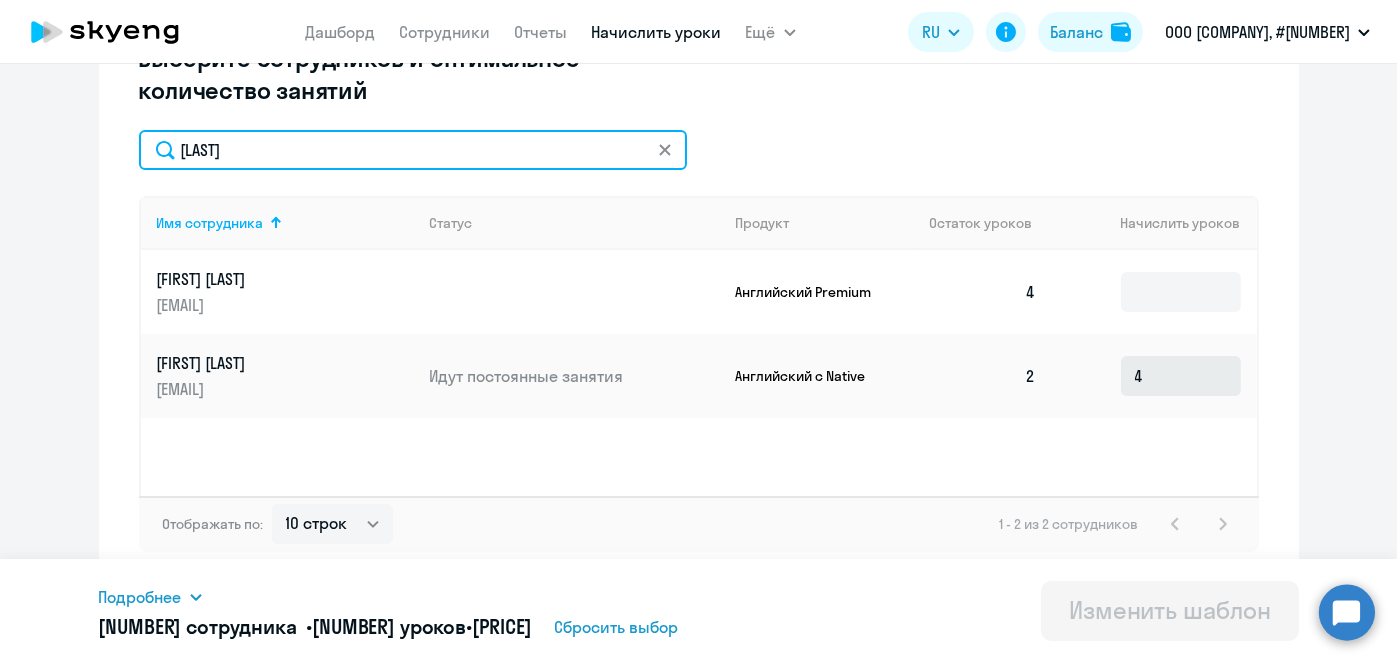 type on "[LAST]" 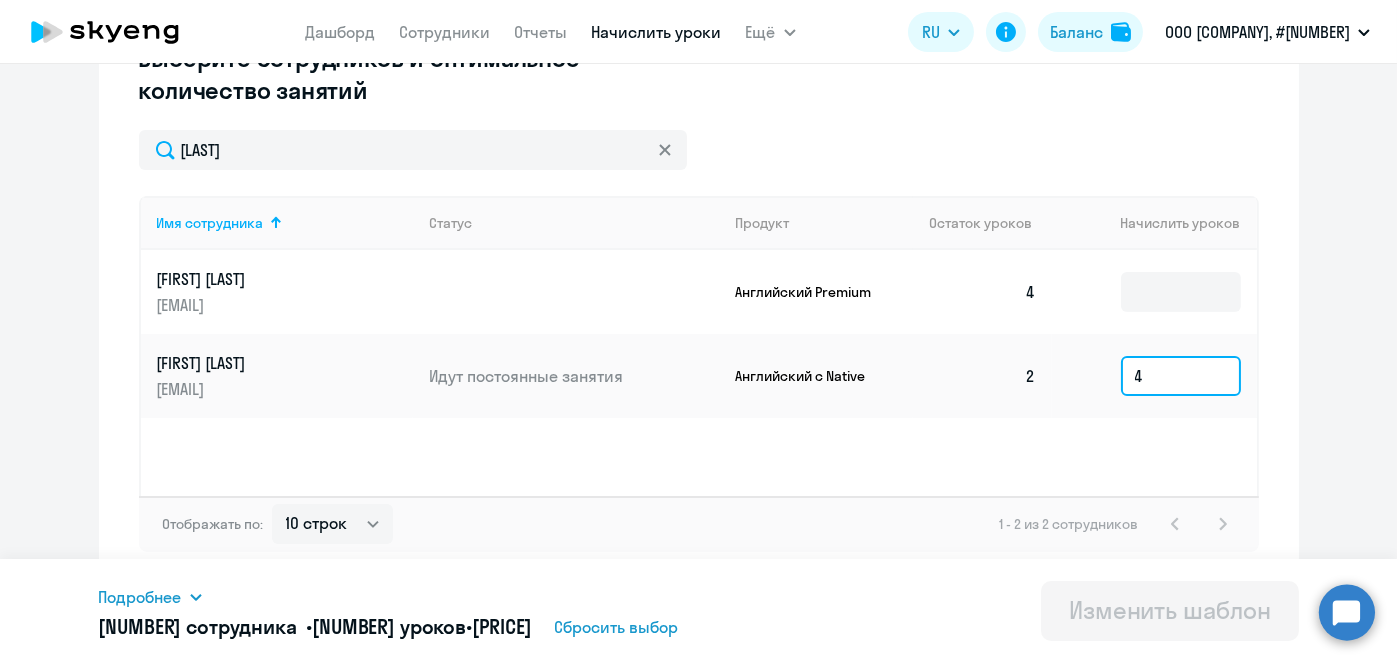 click on "4" 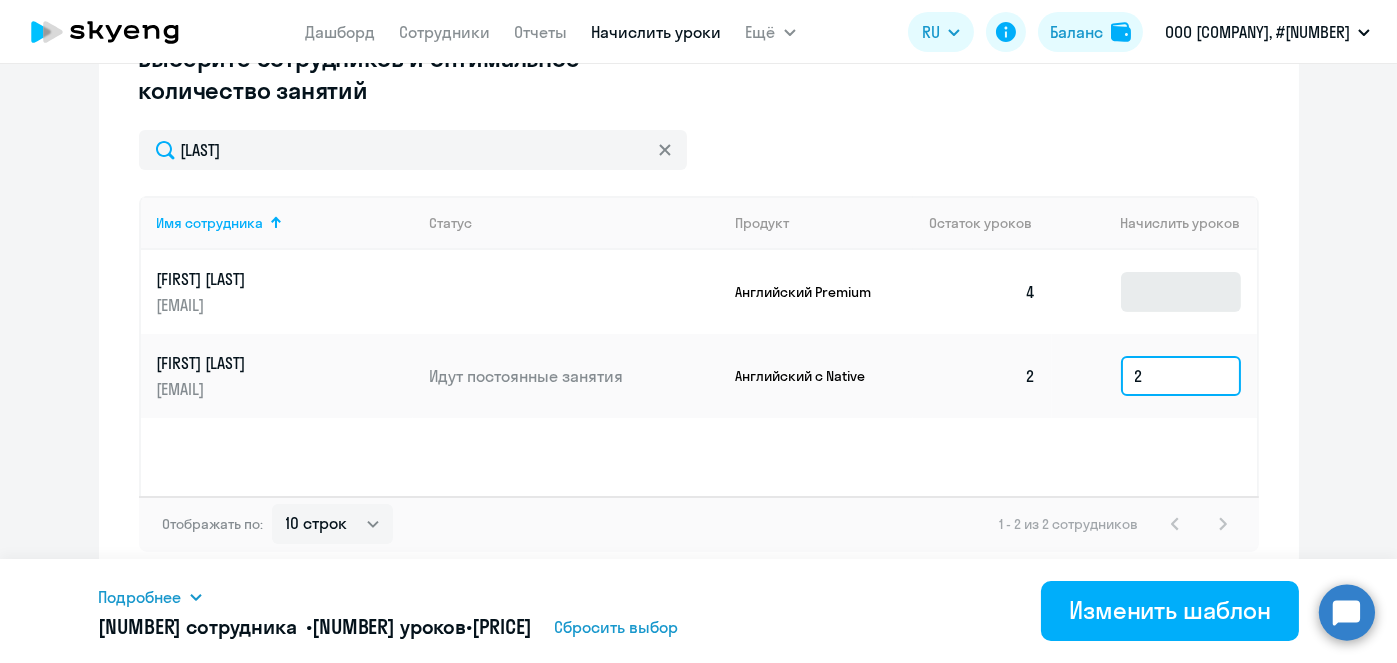 type on "2" 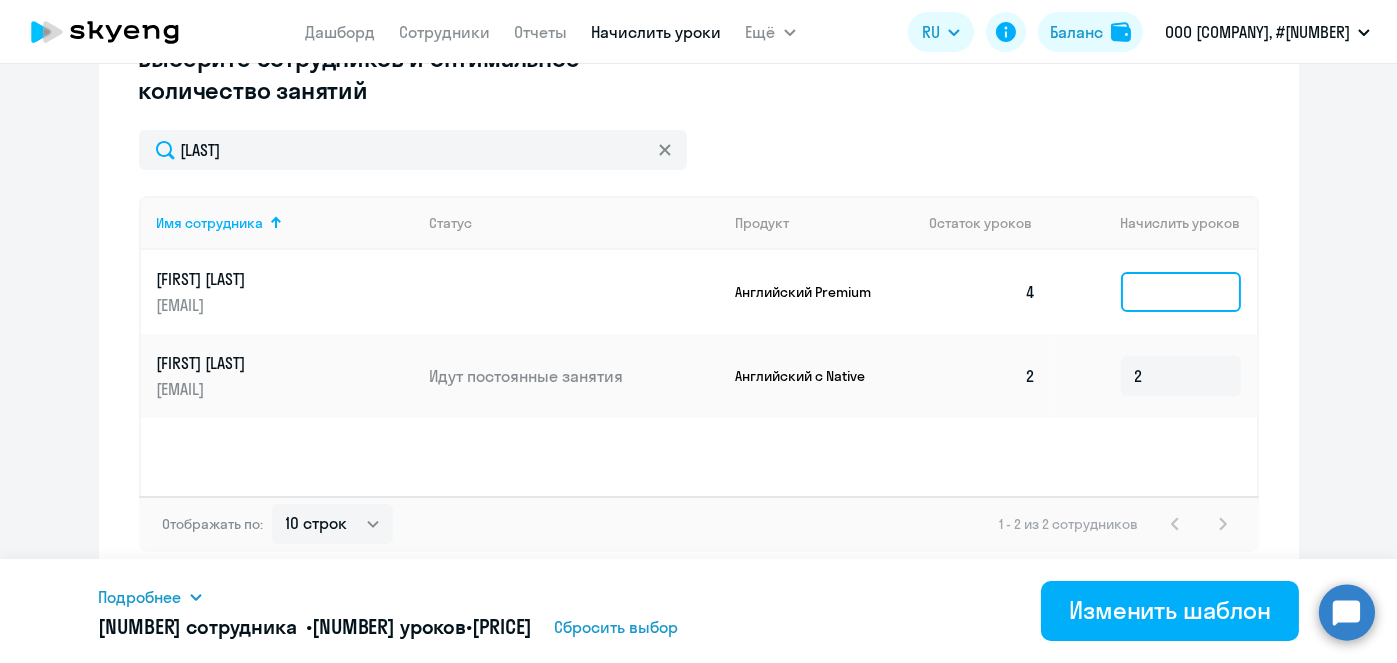 click 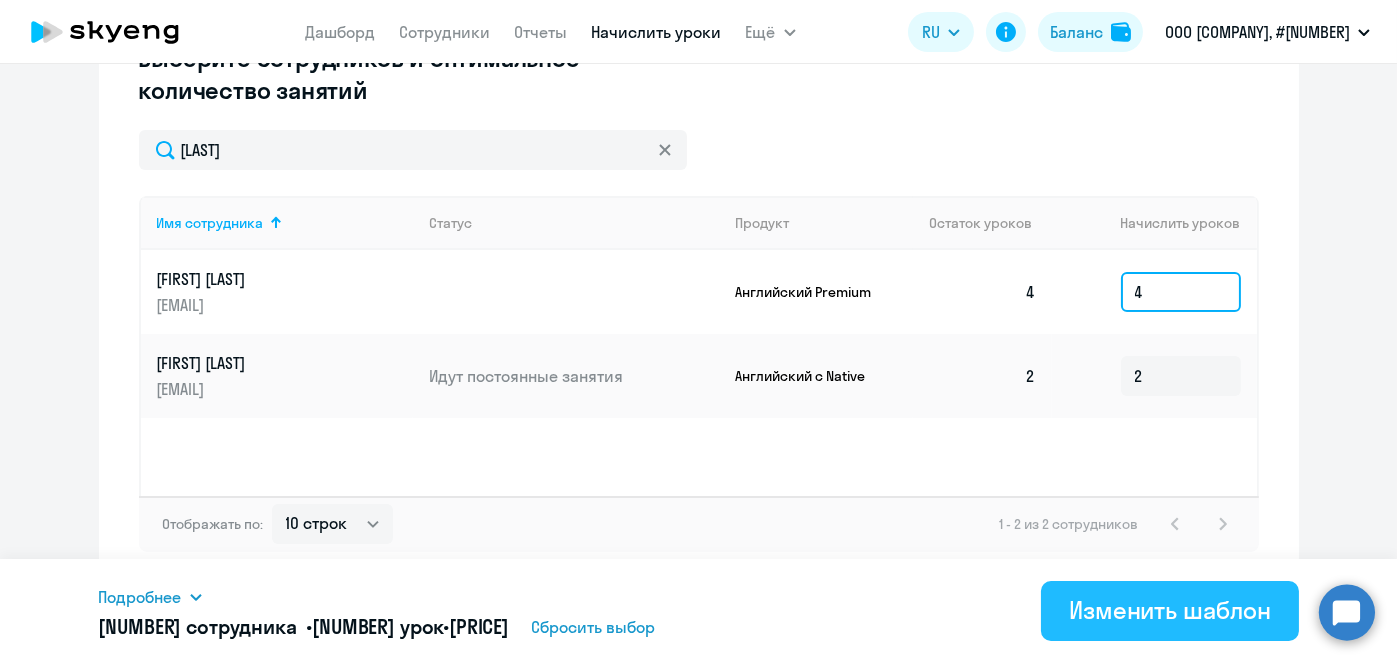 type on "4" 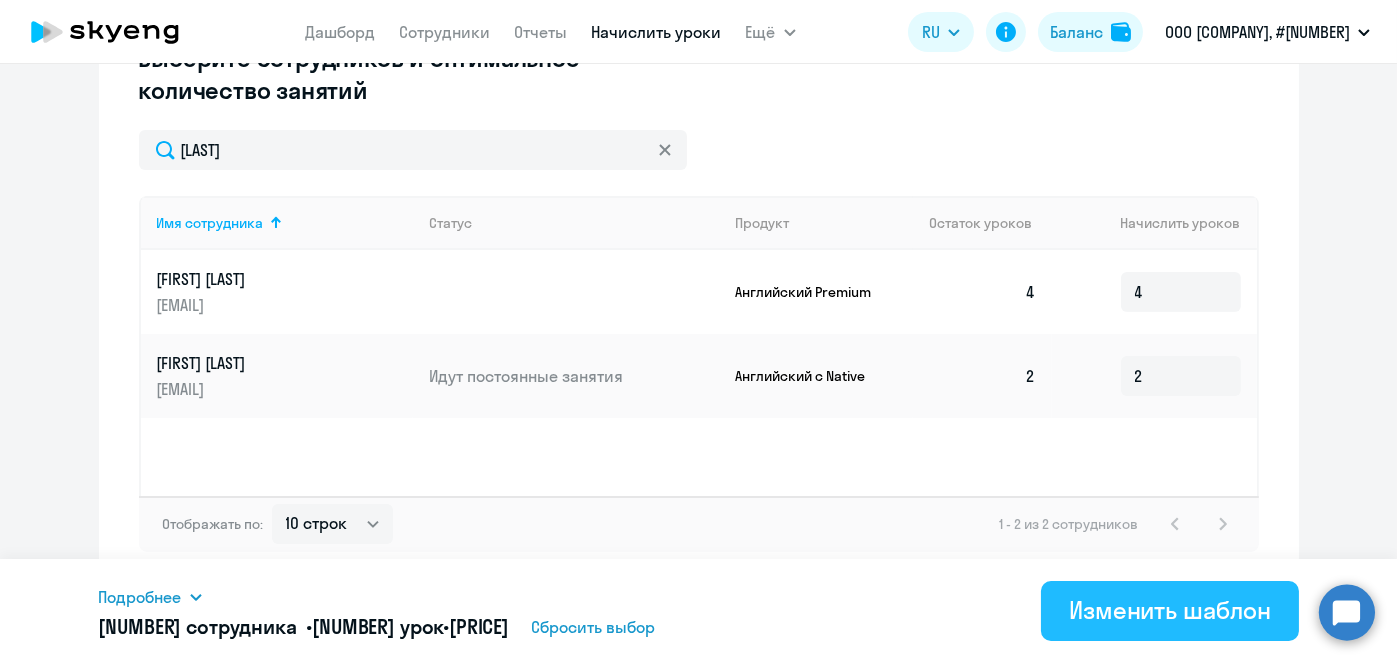 click on "Изменить шаблон" at bounding box center (1170, 611) 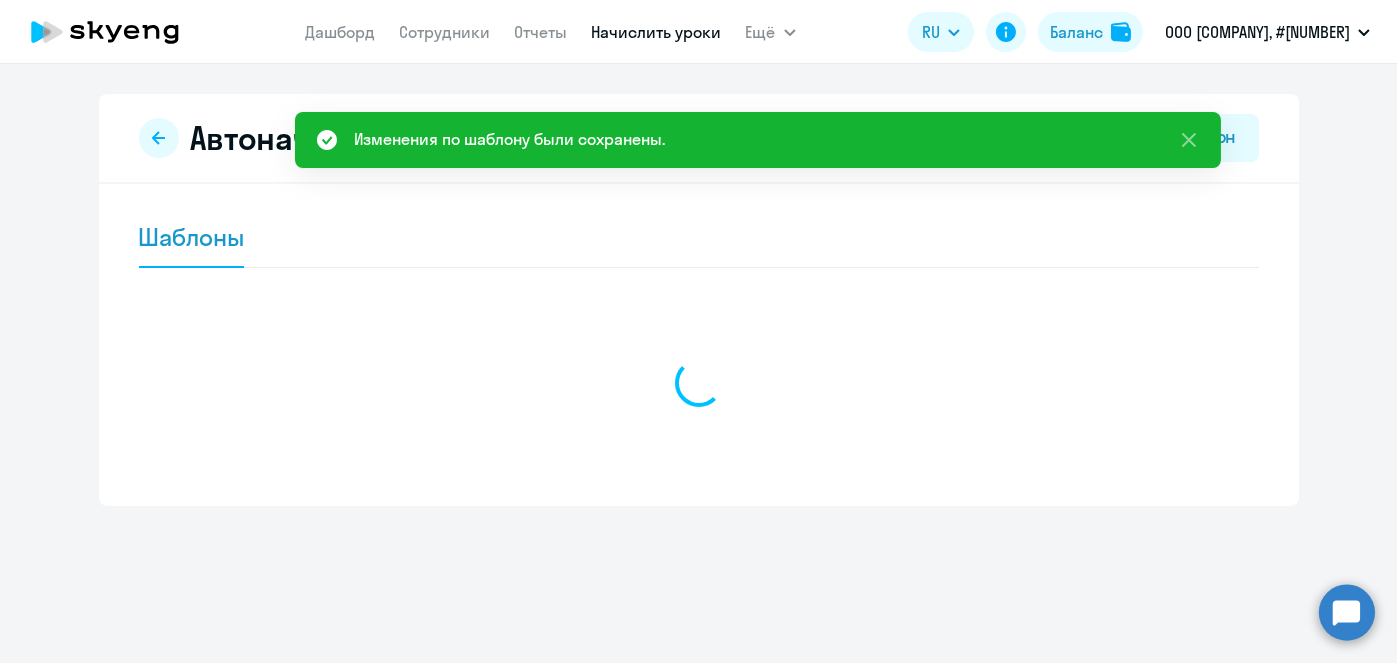 scroll, scrollTop: 0, scrollLeft: 0, axis: both 